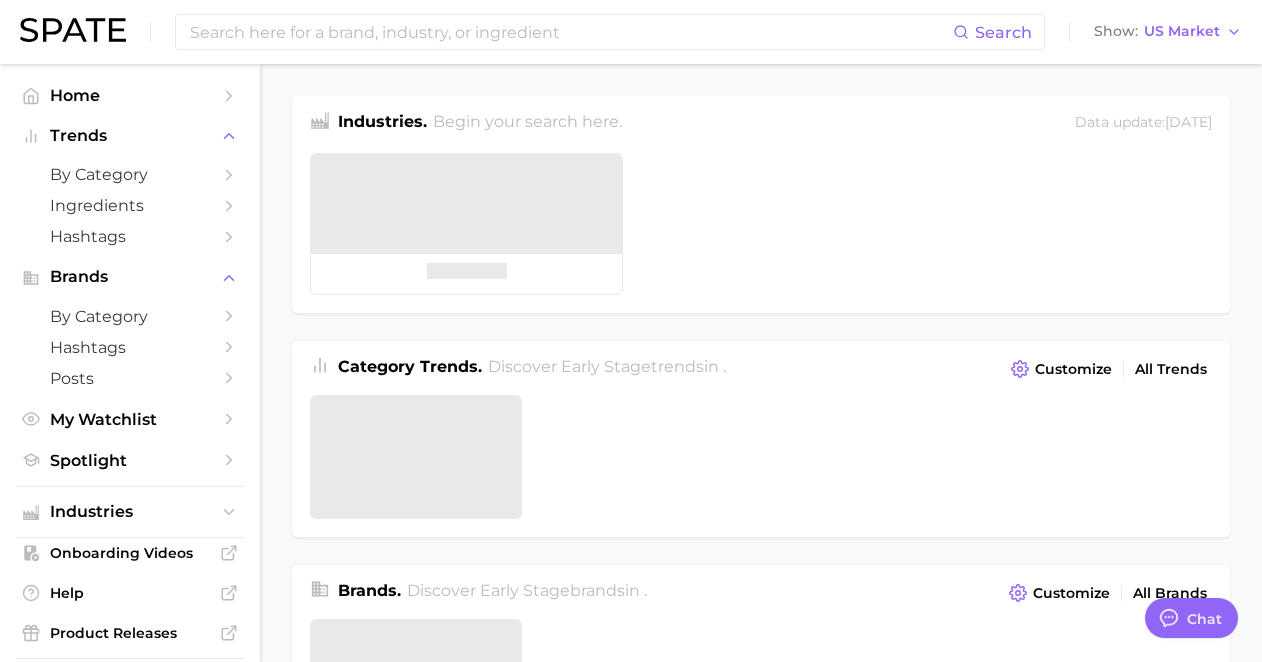 type on "x" 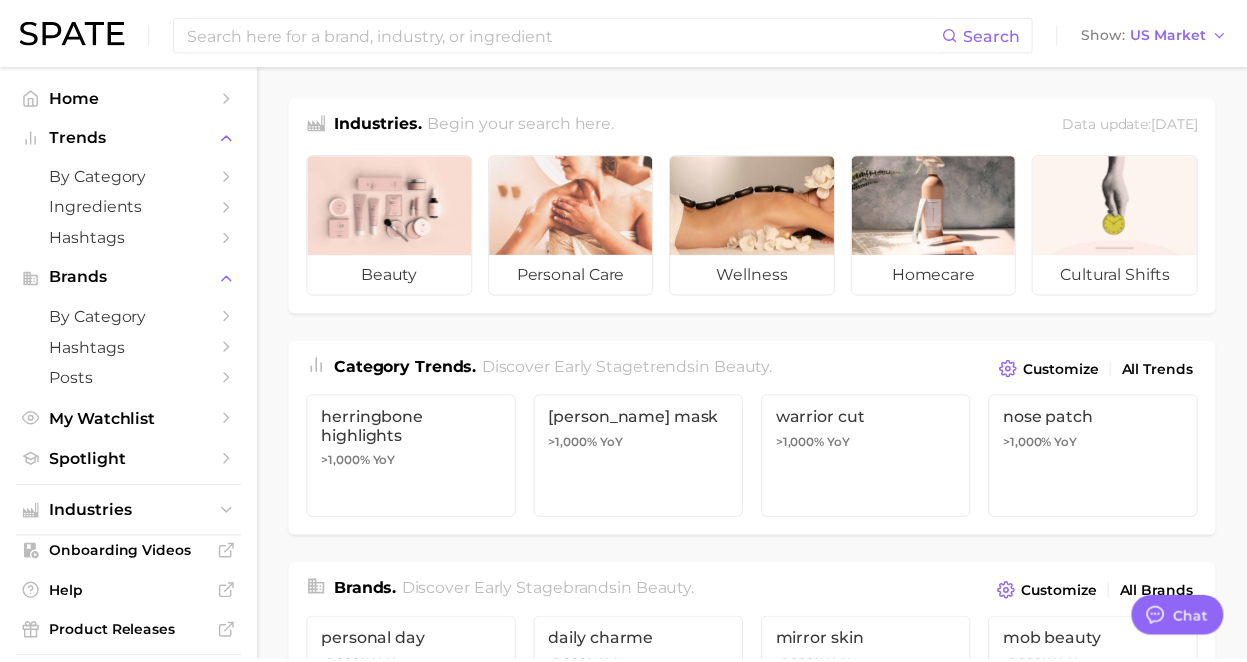 scroll, scrollTop: 0, scrollLeft: 0, axis: both 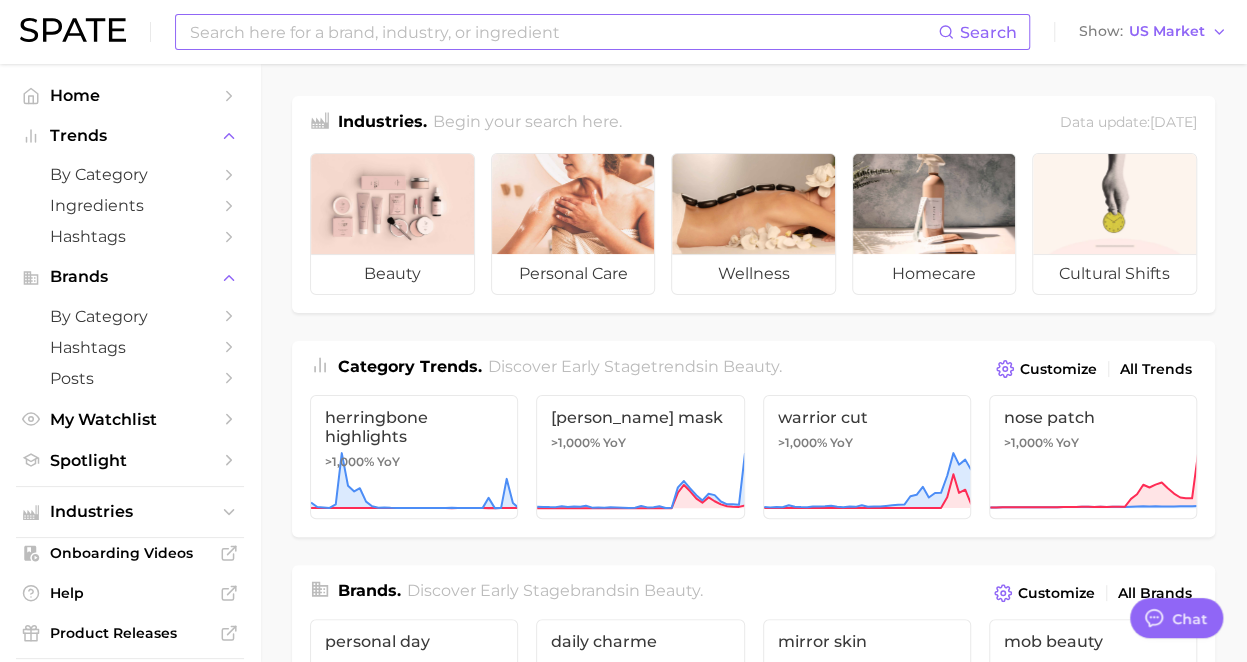 click at bounding box center (563, 32) 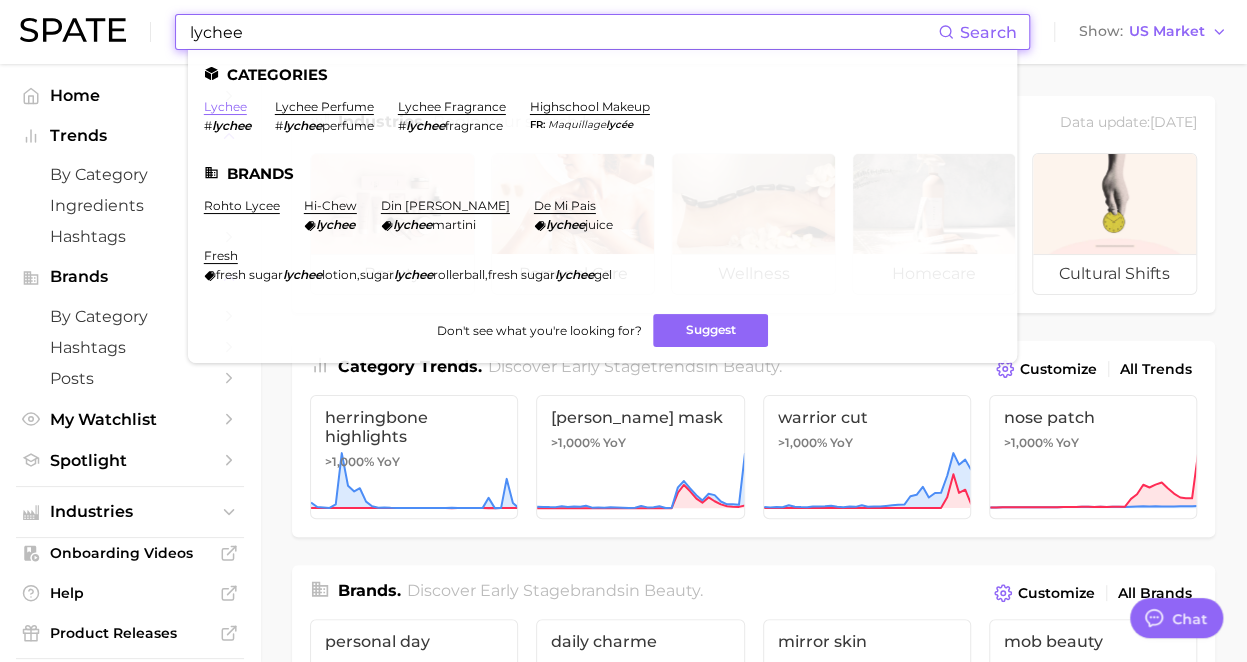 type on "lychee" 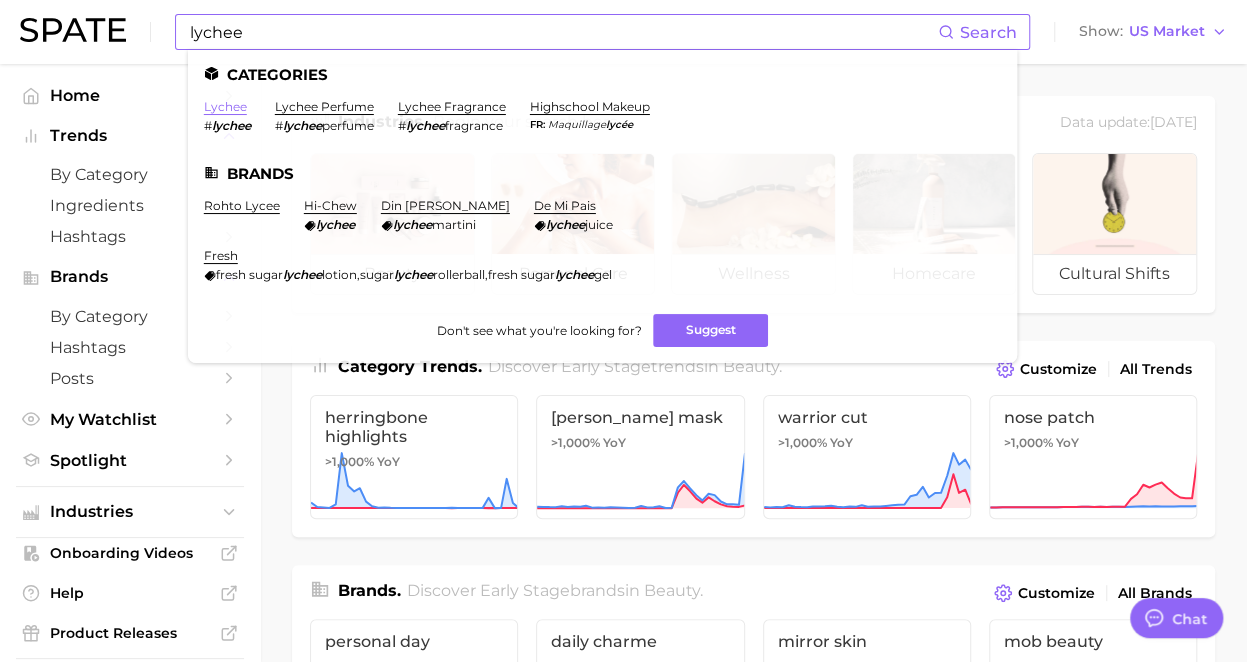 click on "lychee" at bounding box center [225, 106] 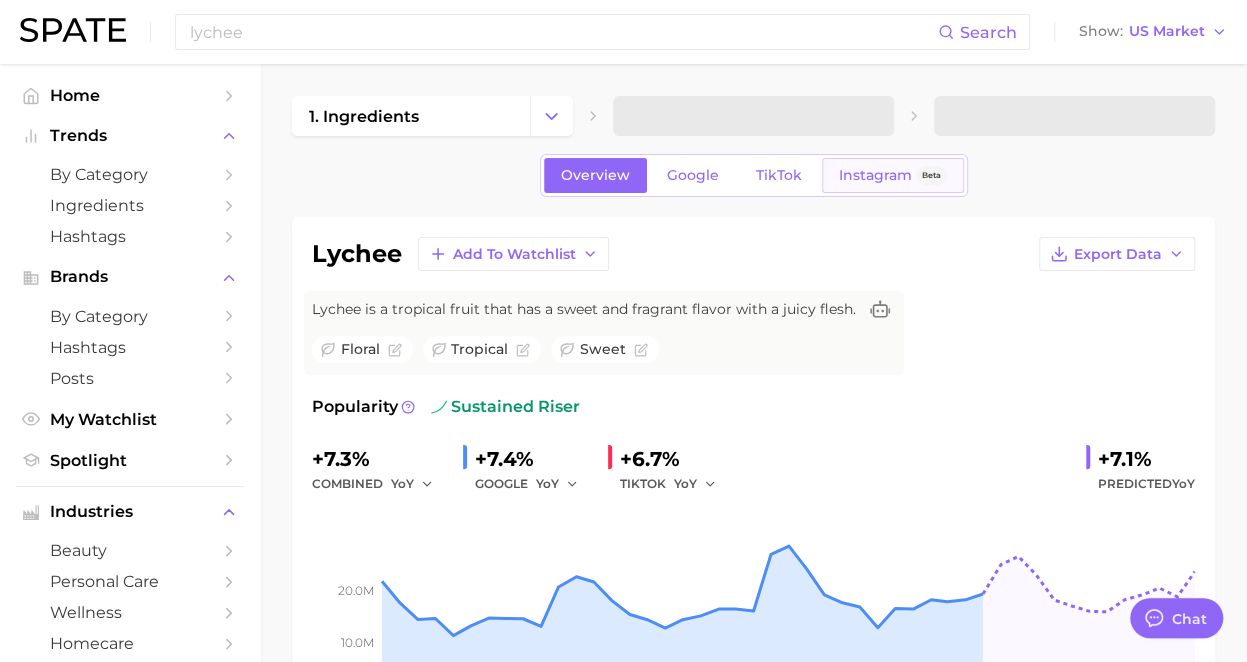 type on "x" 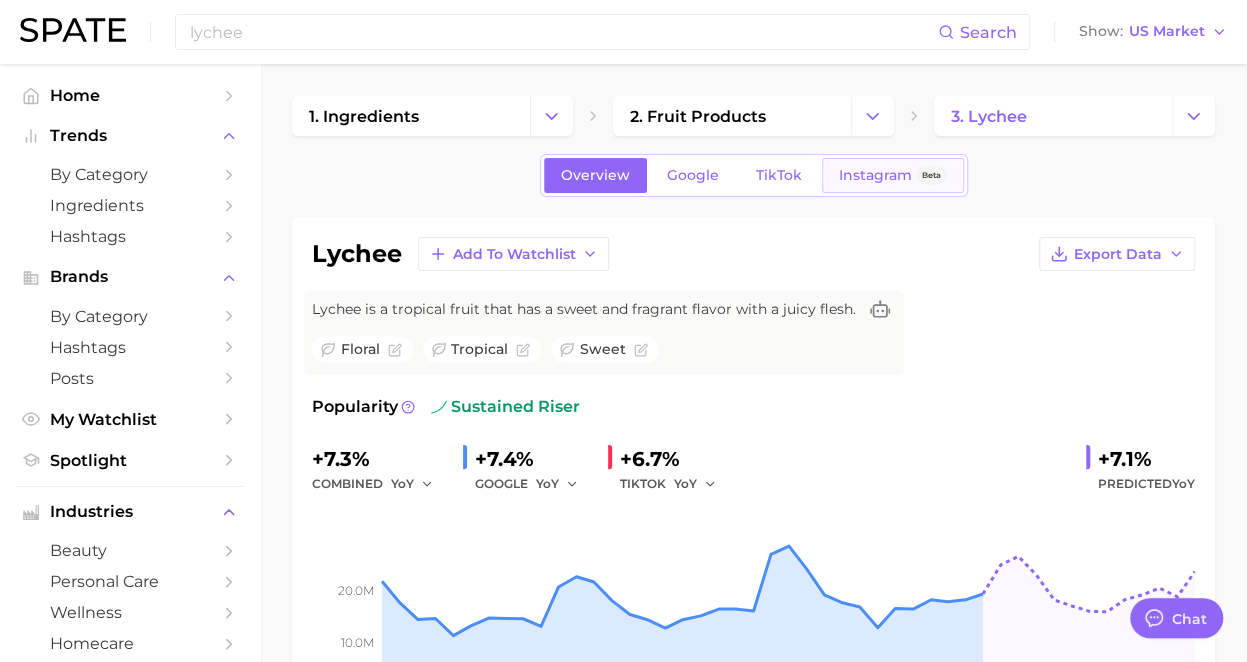 click on "Beta" at bounding box center [931, 175] 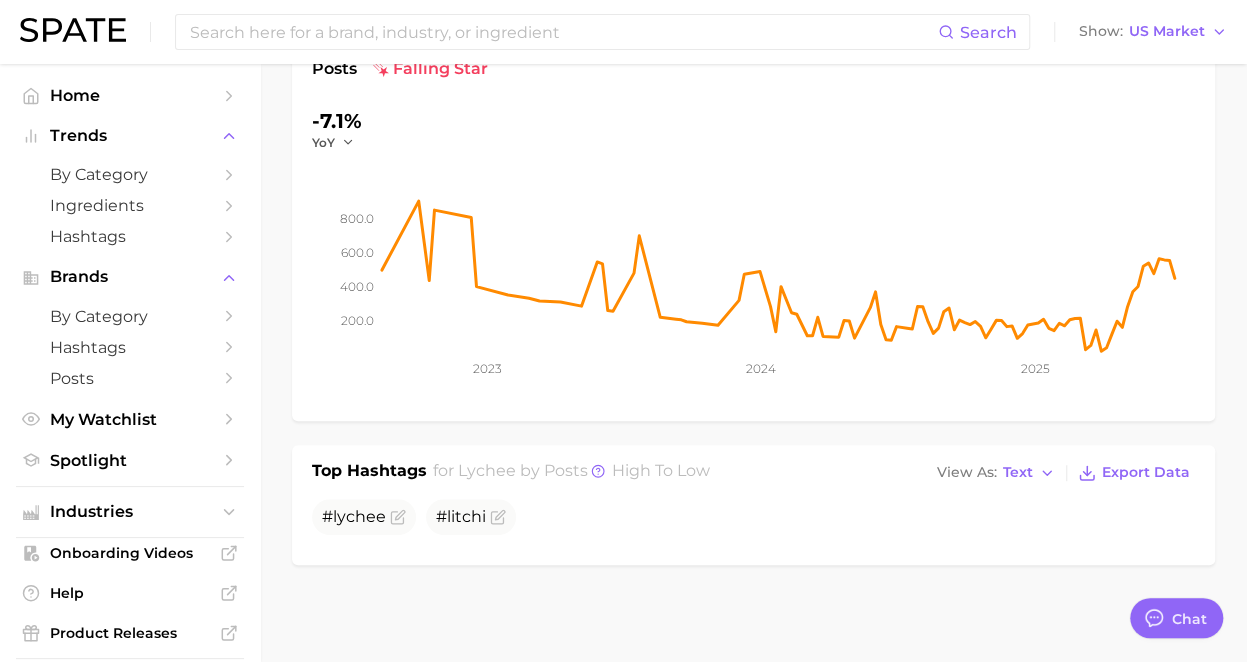 scroll, scrollTop: 0, scrollLeft: 0, axis: both 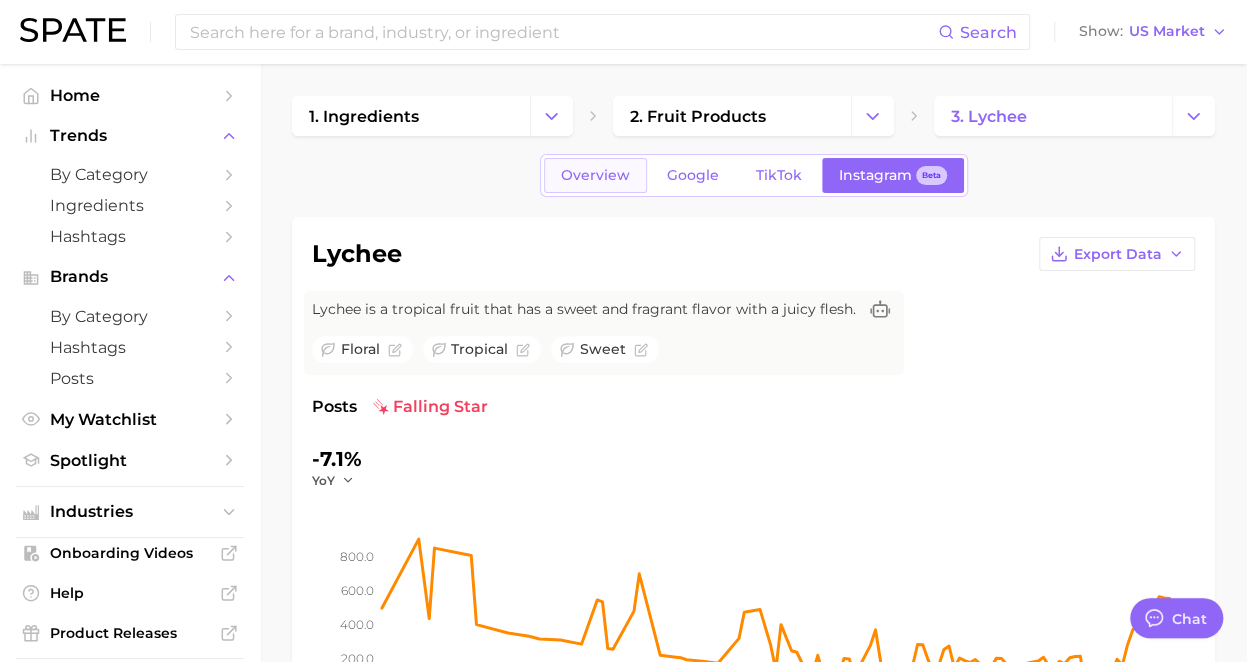 click on "Overview" at bounding box center (595, 175) 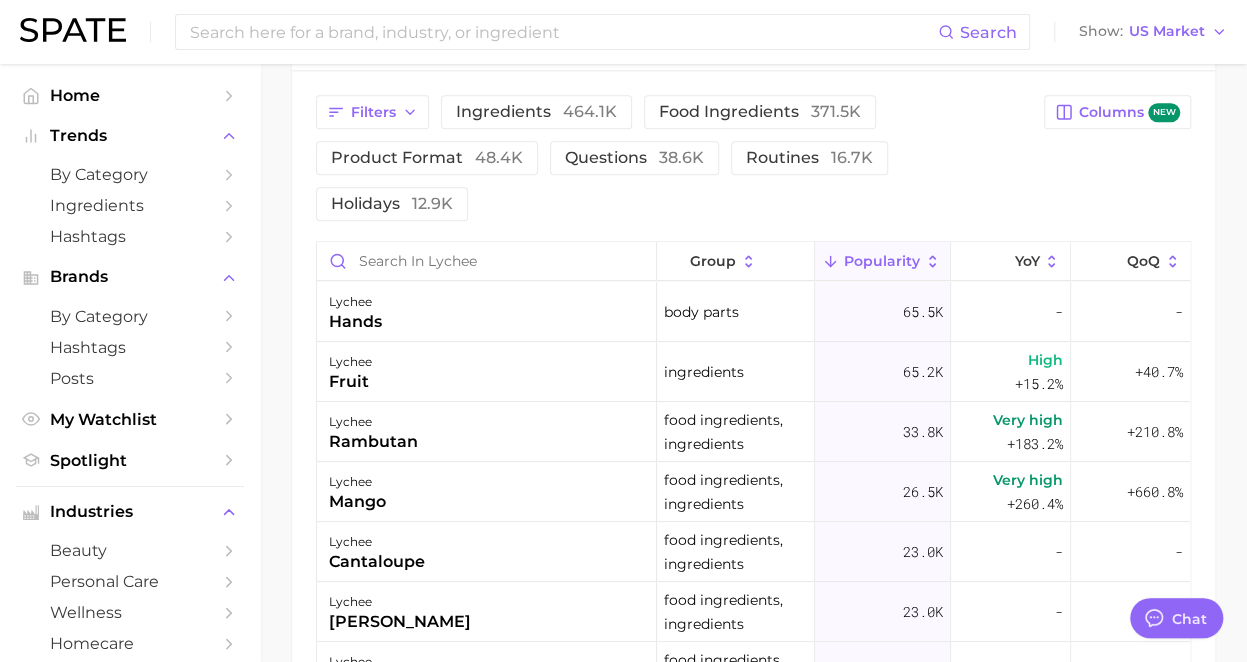 scroll, scrollTop: 1083, scrollLeft: 0, axis: vertical 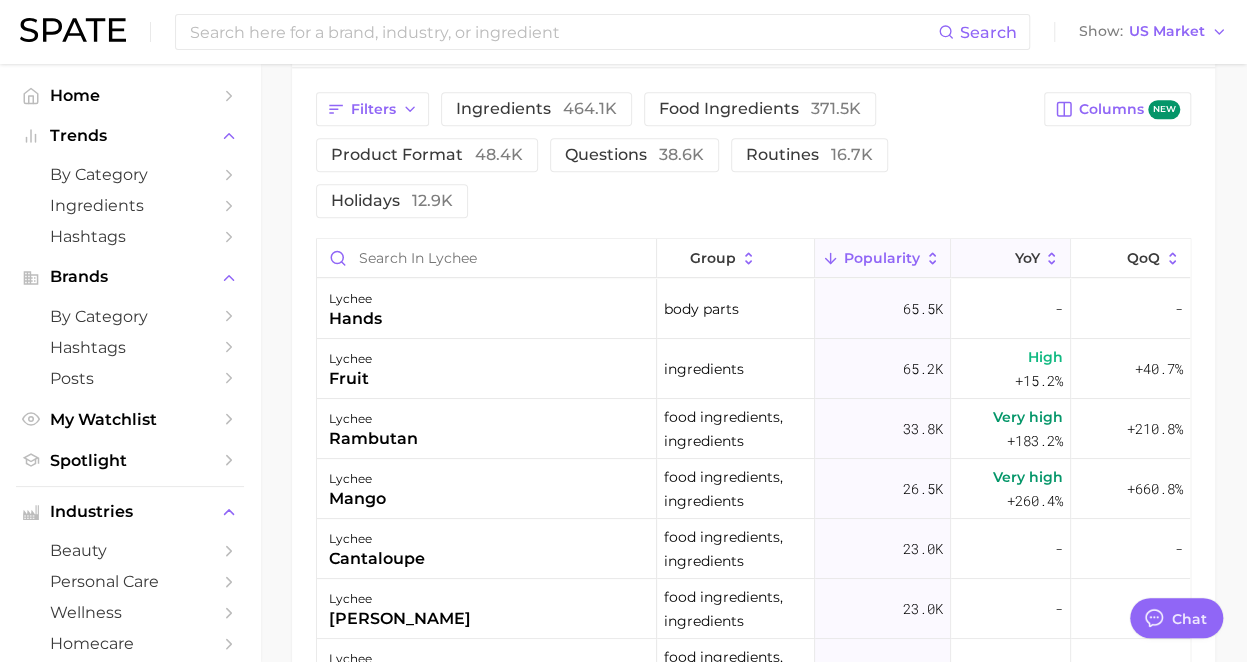 click on "YoY" at bounding box center [1026, 258] 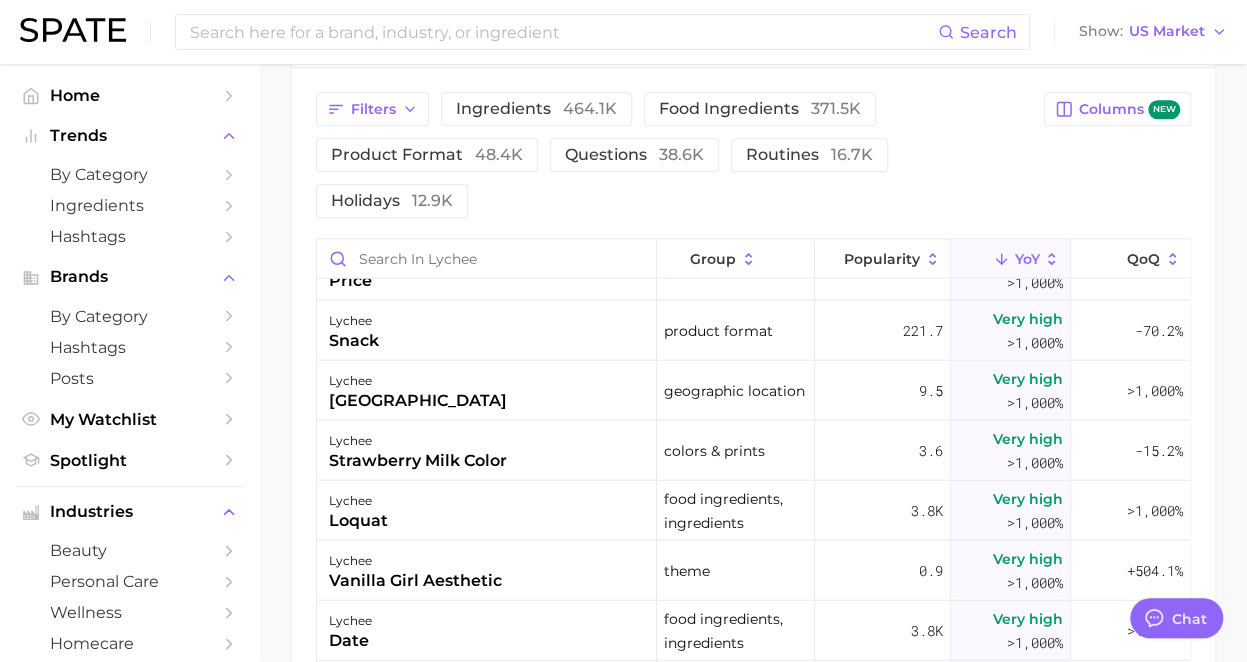 scroll, scrollTop: 2633, scrollLeft: 0, axis: vertical 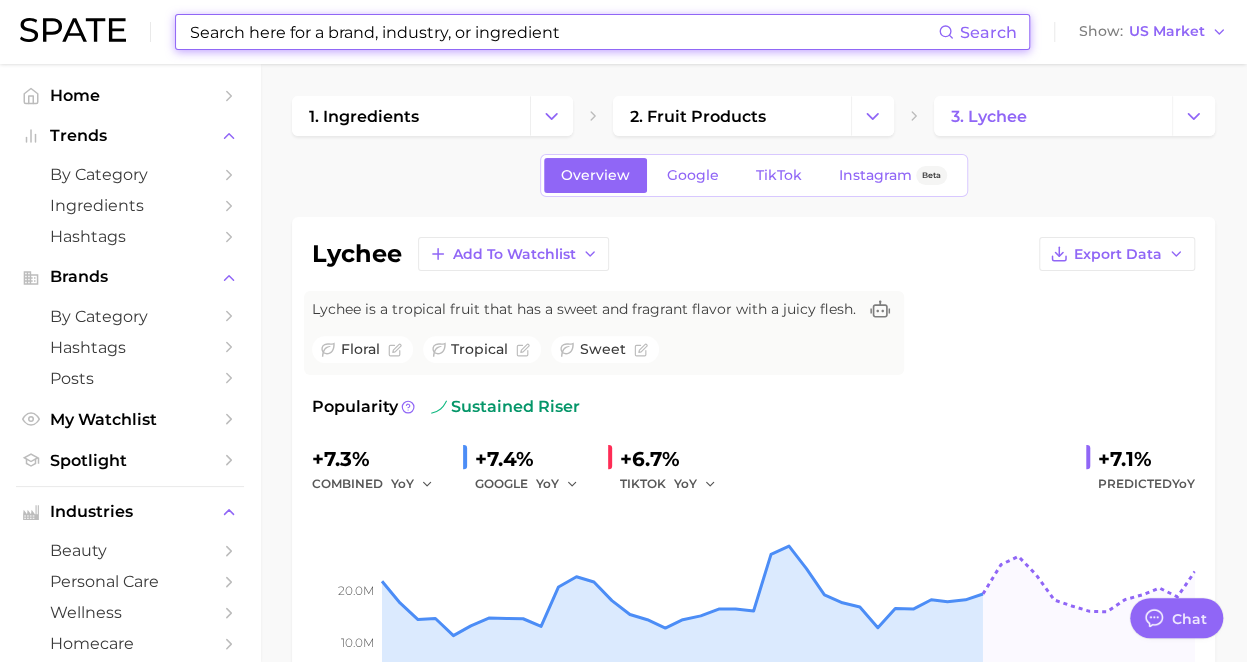 click at bounding box center (563, 32) 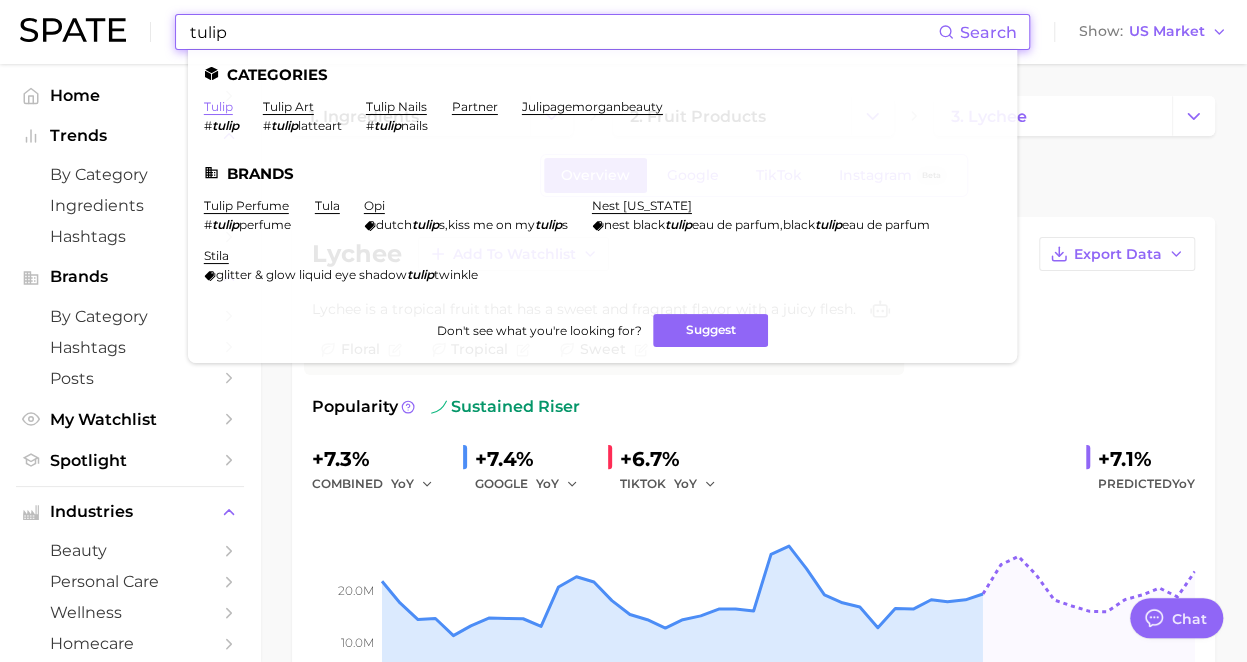 type on "tulip" 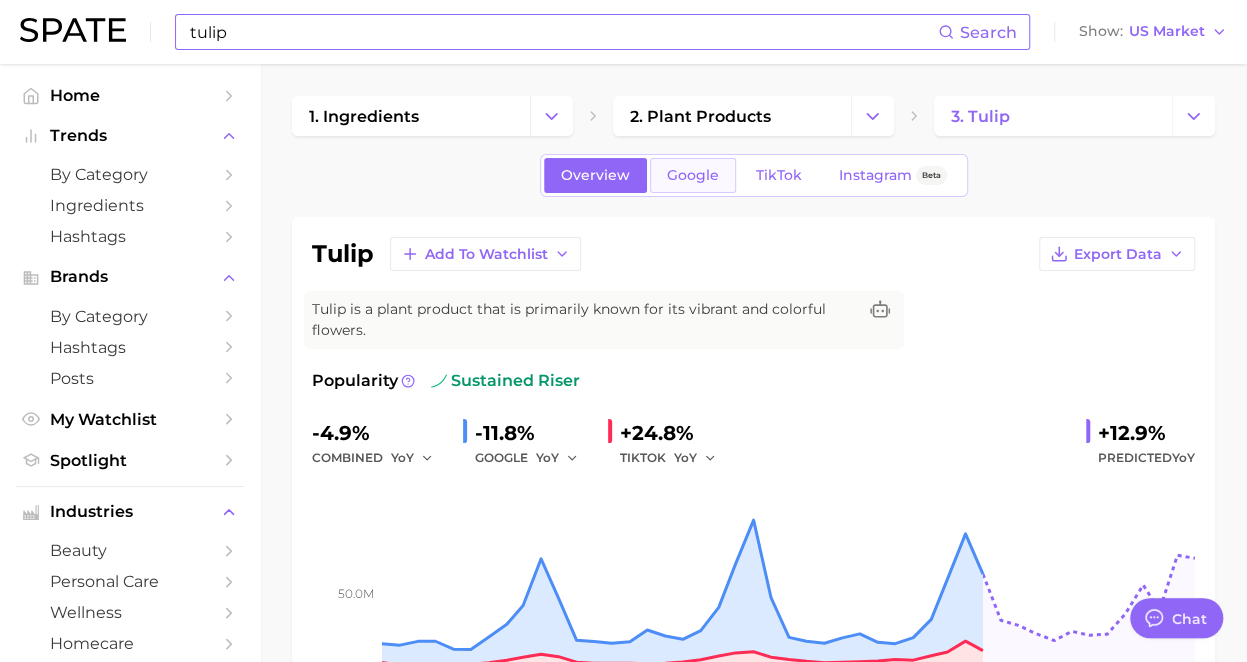 click on "Google" at bounding box center [693, 175] 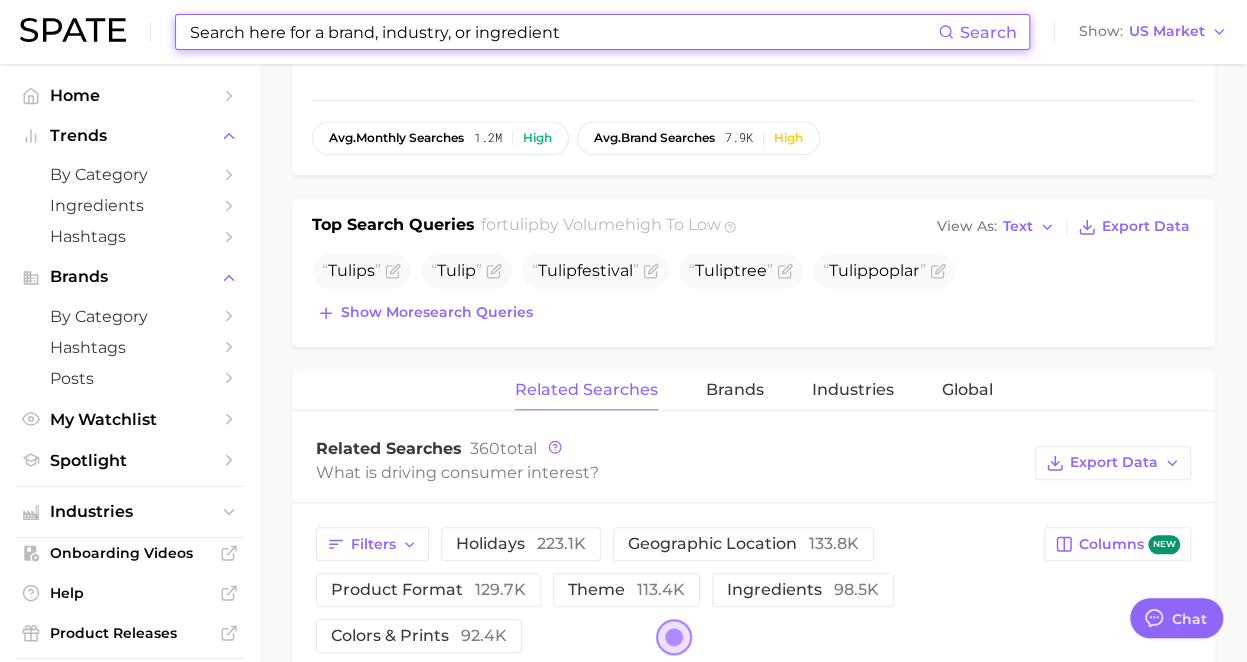 scroll, scrollTop: 734, scrollLeft: 0, axis: vertical 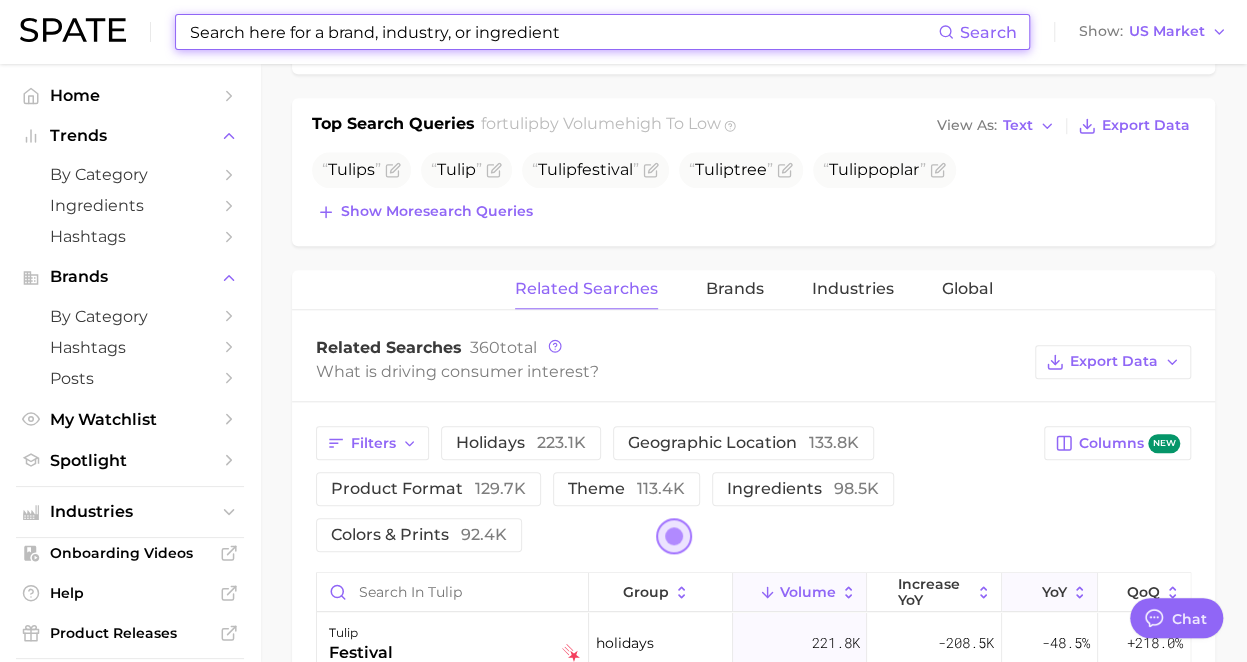 click on "YoY" at bounding box center (1054, 592) 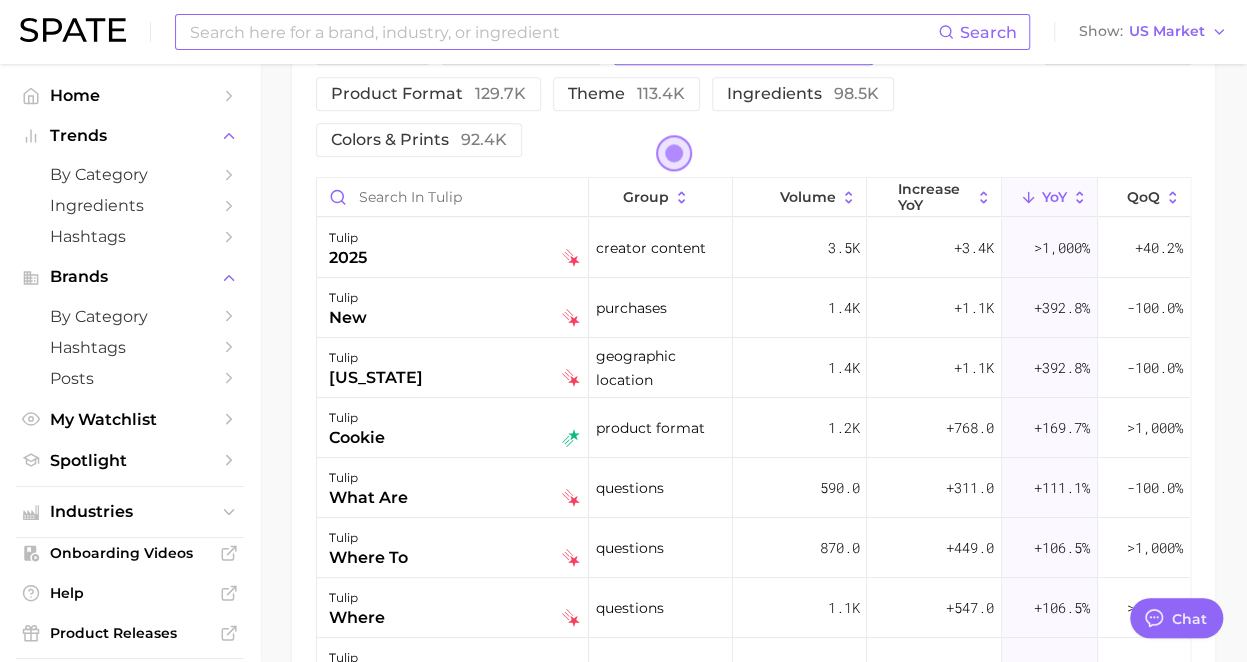 scroll, scrollTop: 1130, scrollLeft: 0, axis: vertical 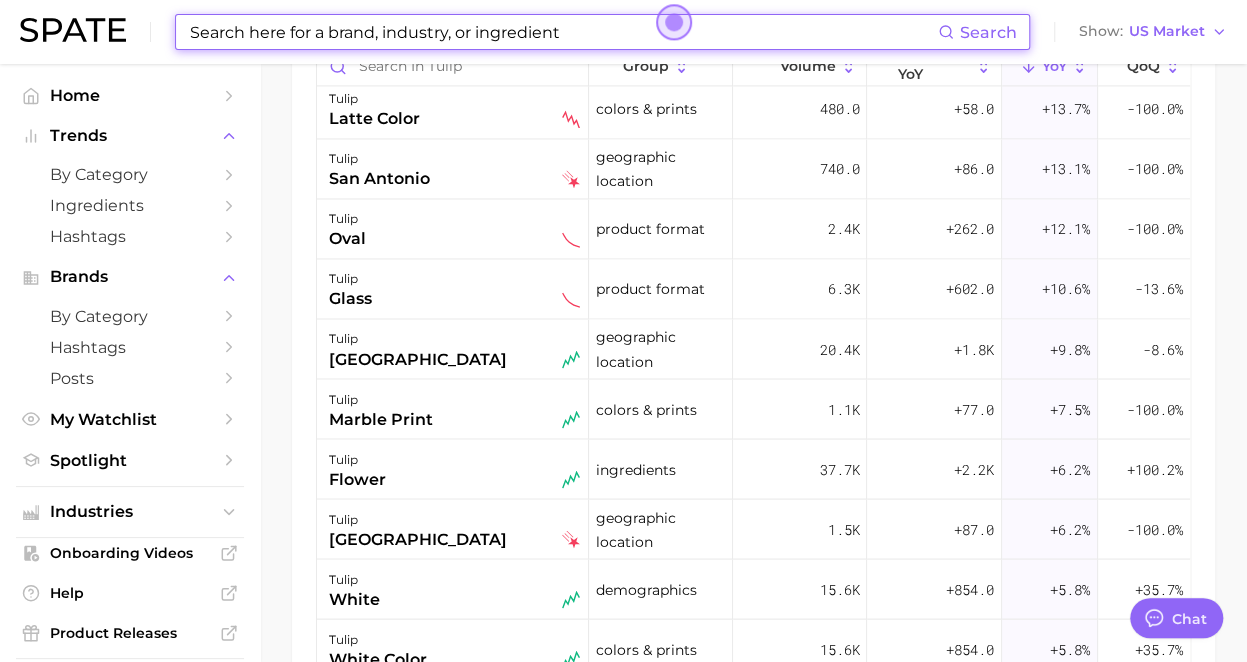 click at bounding box center [563, 32] 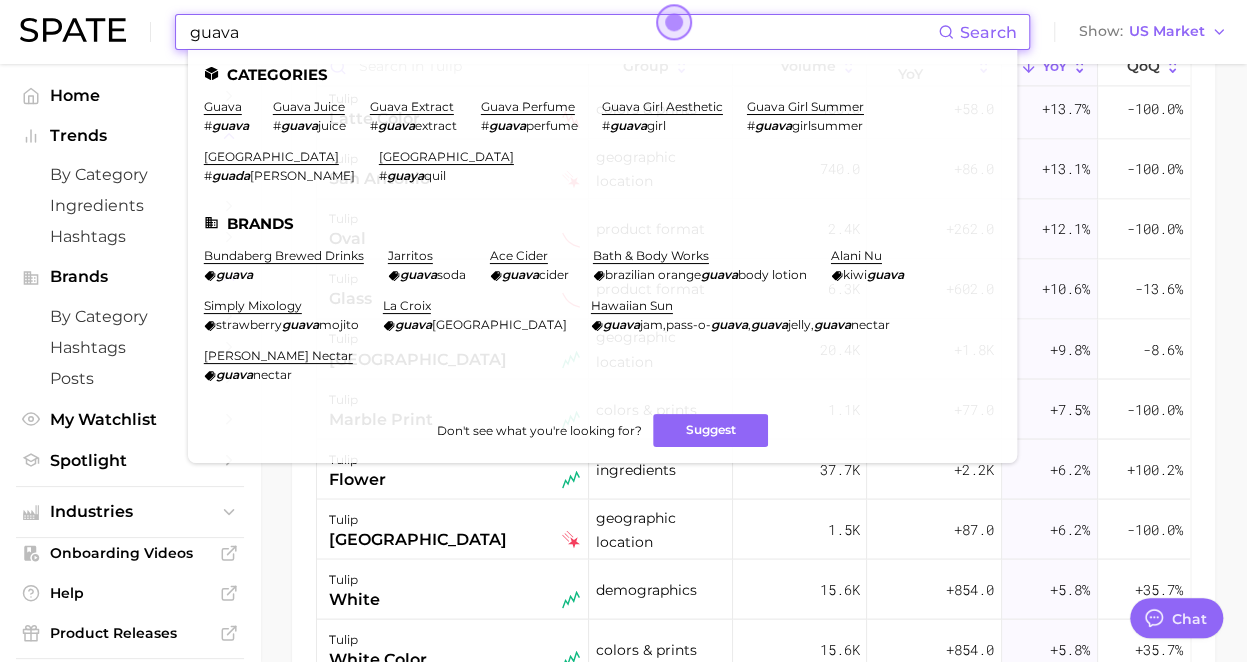 type on "guava" 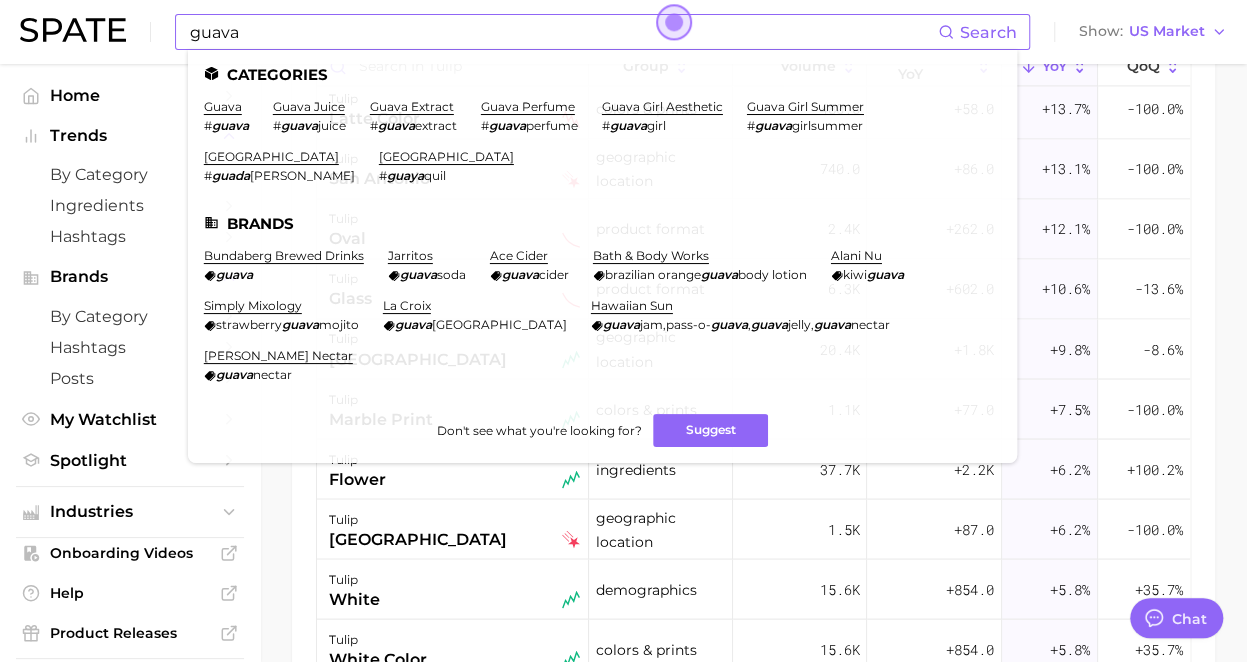 click on "guava # guava" at bounding box center (226, 116) 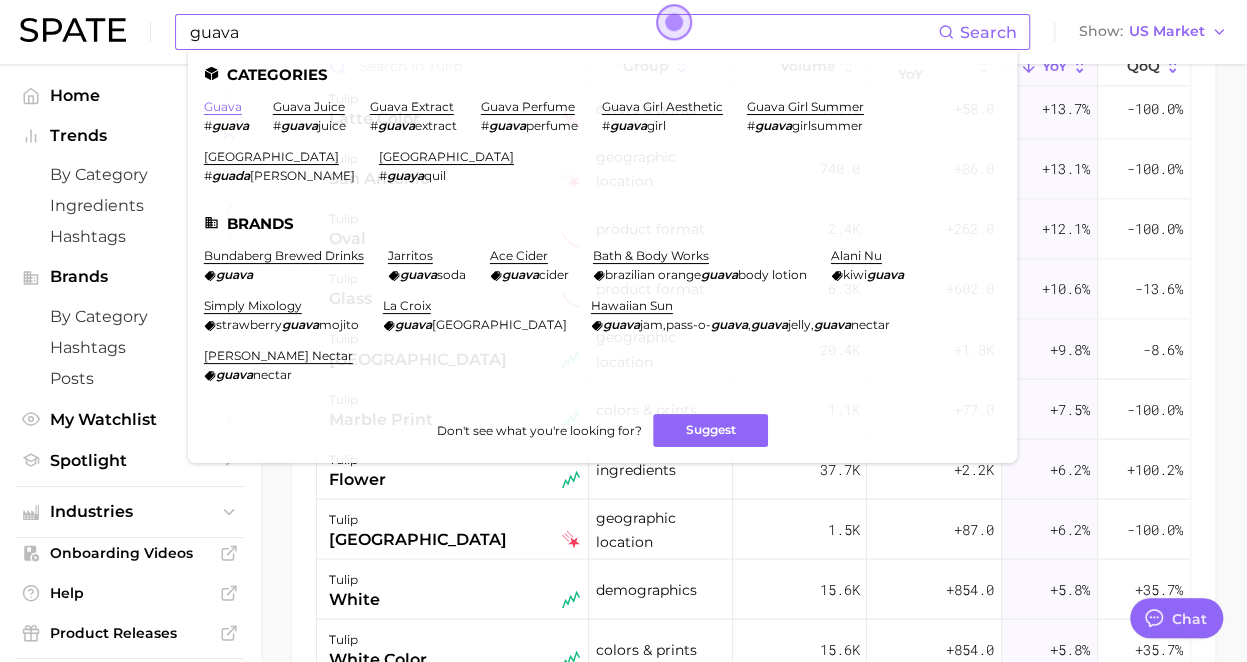 click on "guava" at bounding box center (223, 106) 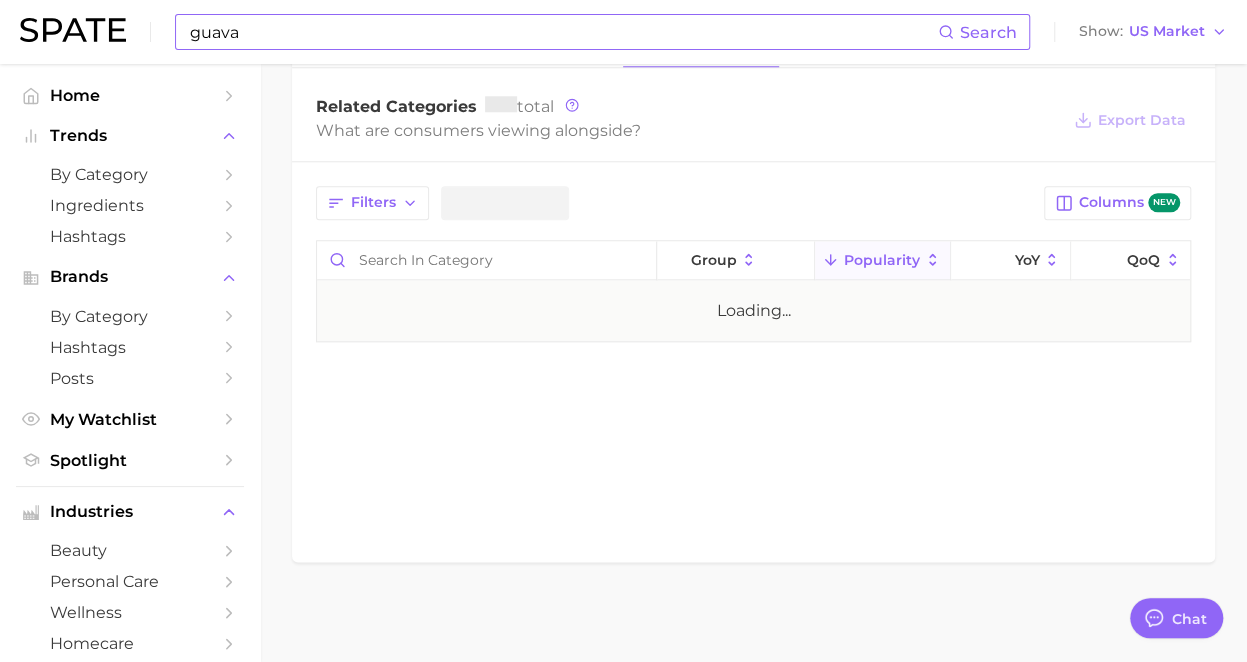 scroll, scrollTop: 0, scrollLeft: 0, axis: both 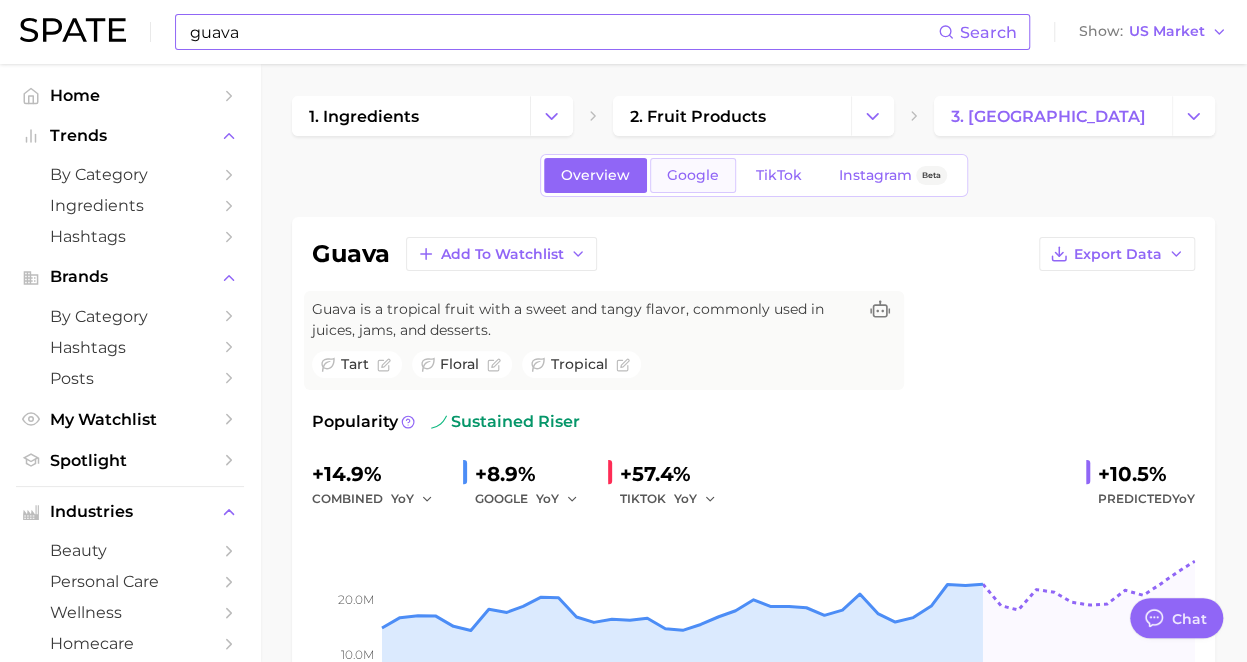 click on "Google" at bounding box center [693, 175] 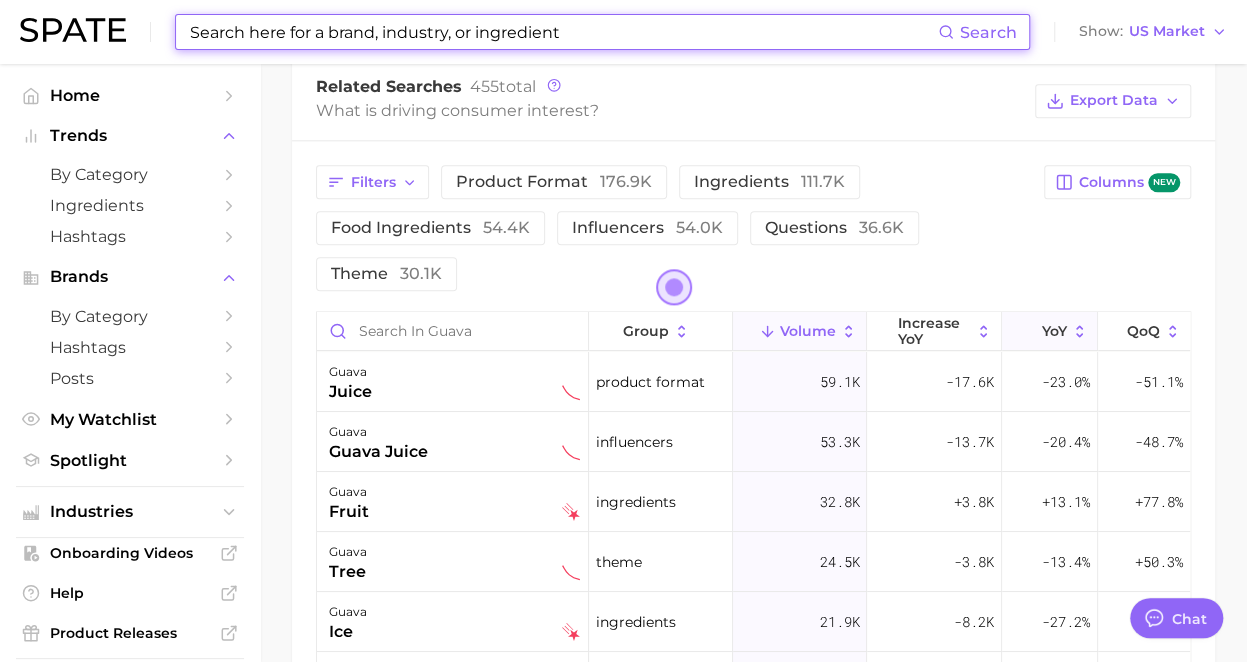 click on "YoY" at bounding box center (1050, 331) 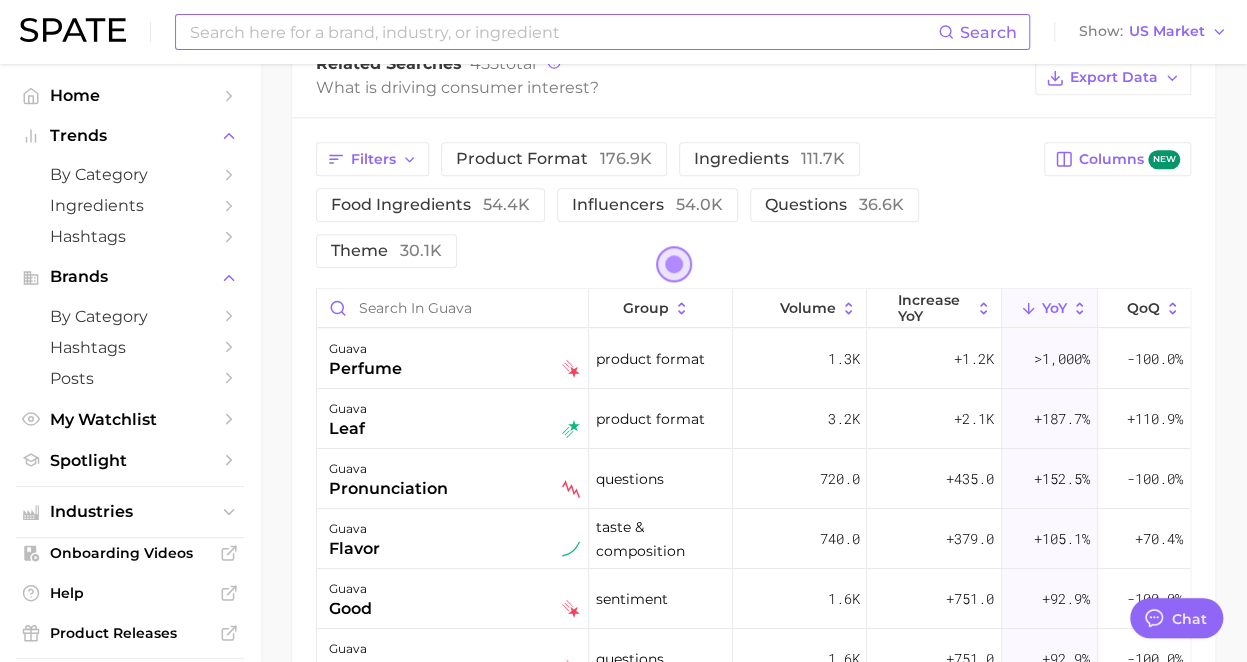 scroll, scrollTop: 1055, scrollLeft: 0, axis: vertical 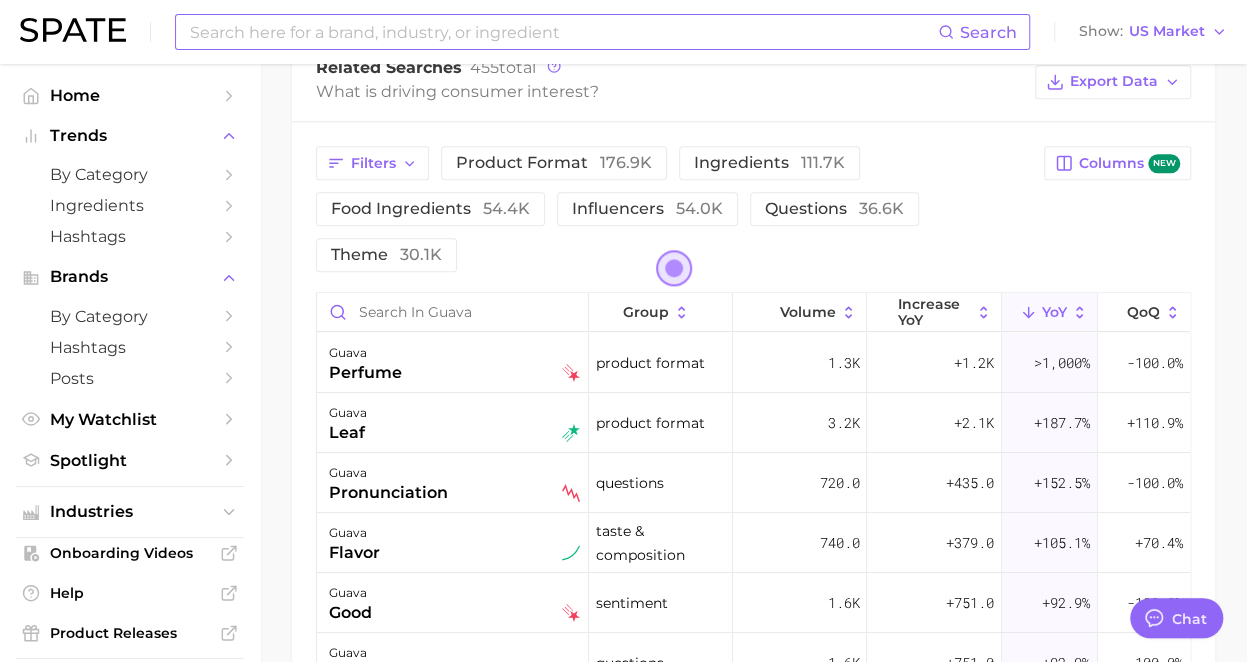 click at bounding box center [563, 32] 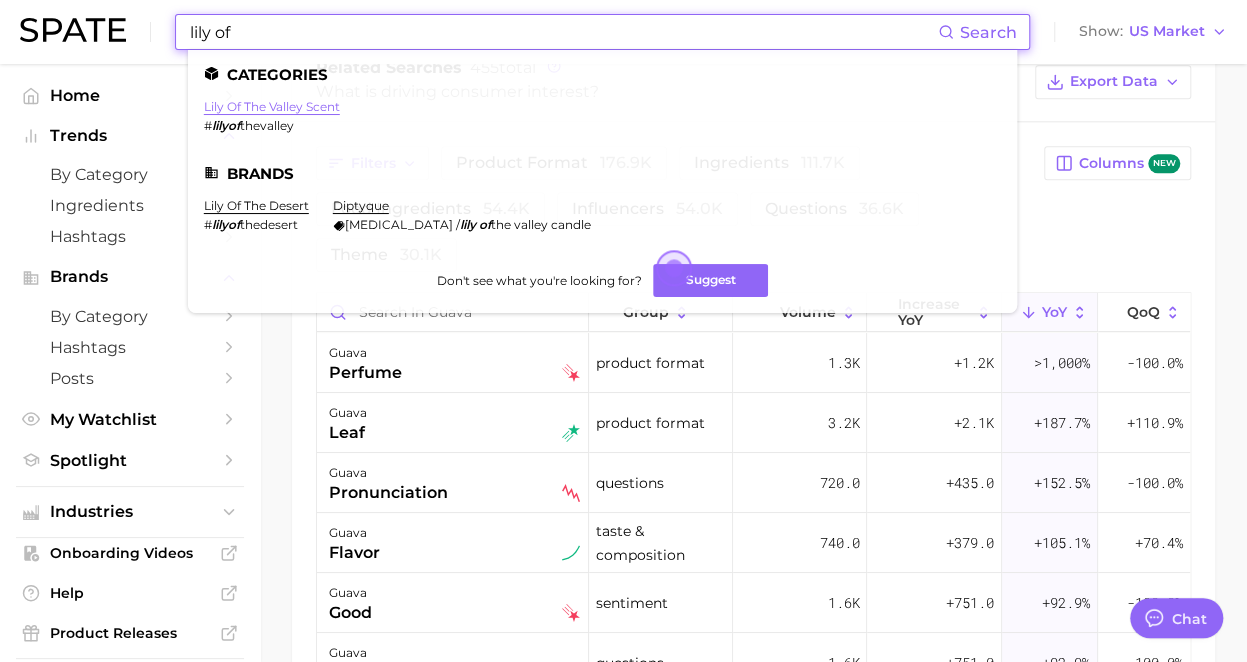 click on "lily of the valley scent" at bounding box center [272, 106] 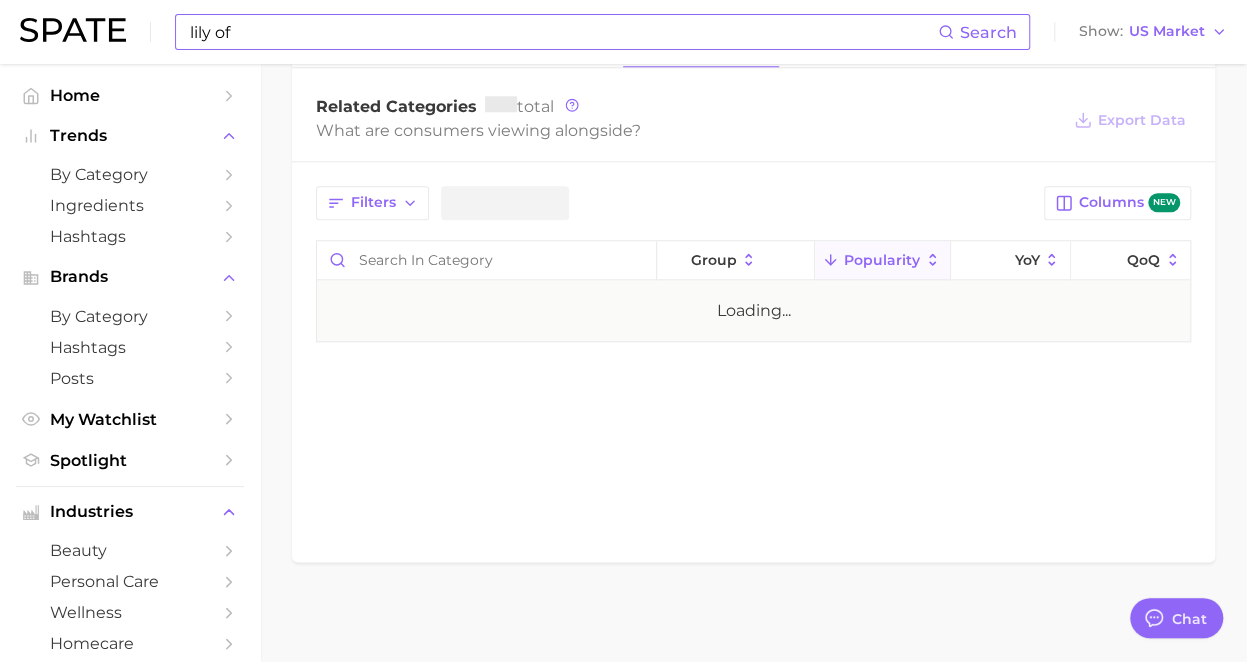 scroll, scrollTop: 0, scrollLeft: 0, axis: both 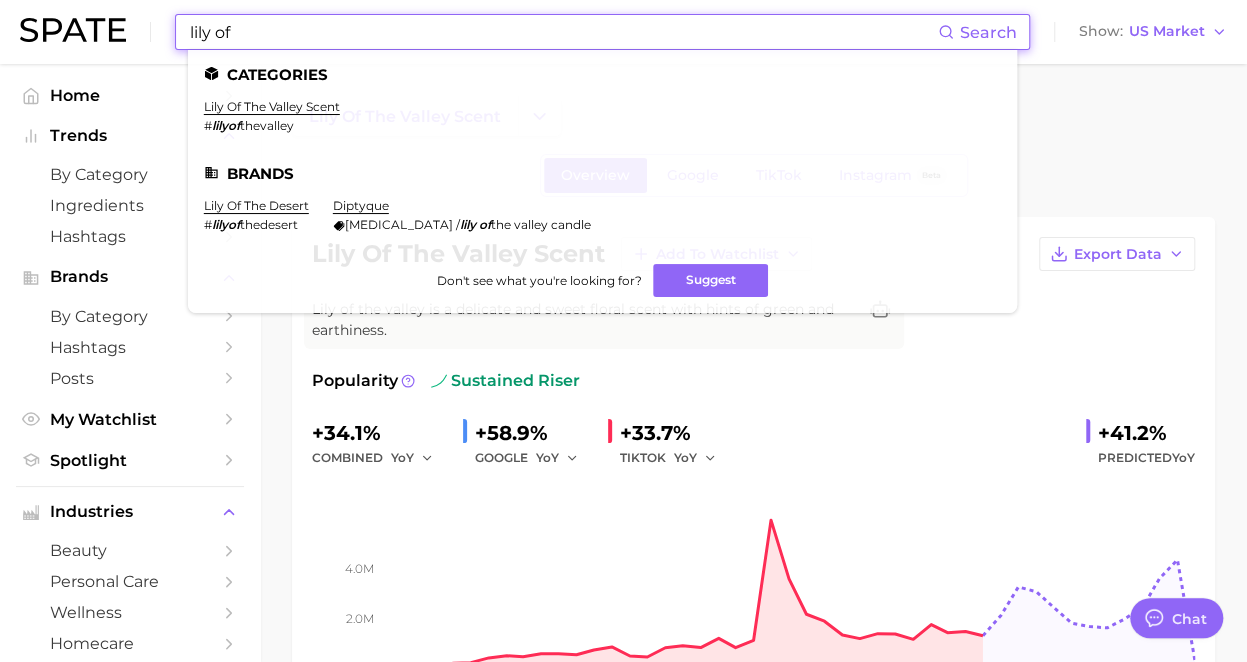 drag, startPoint x: 423, startPoint y: 37, endPoint x: 60, endPoint y: -29, distance: 368.9512 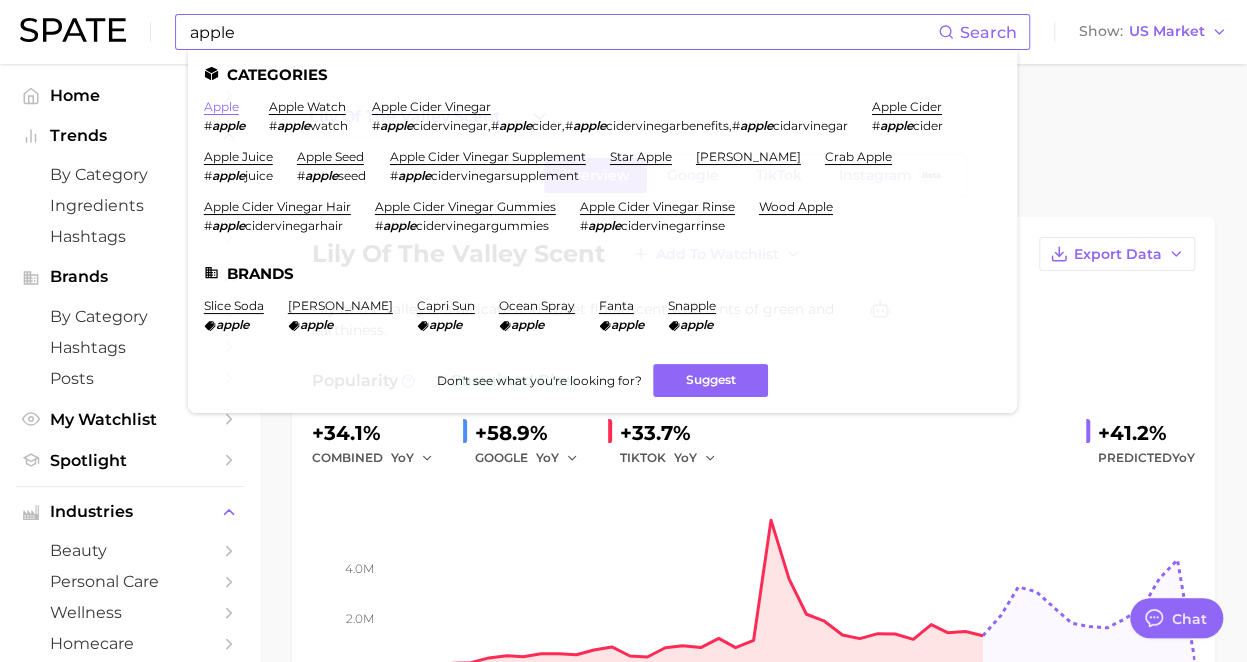 click on "apple" at bounding box center [221, 106] 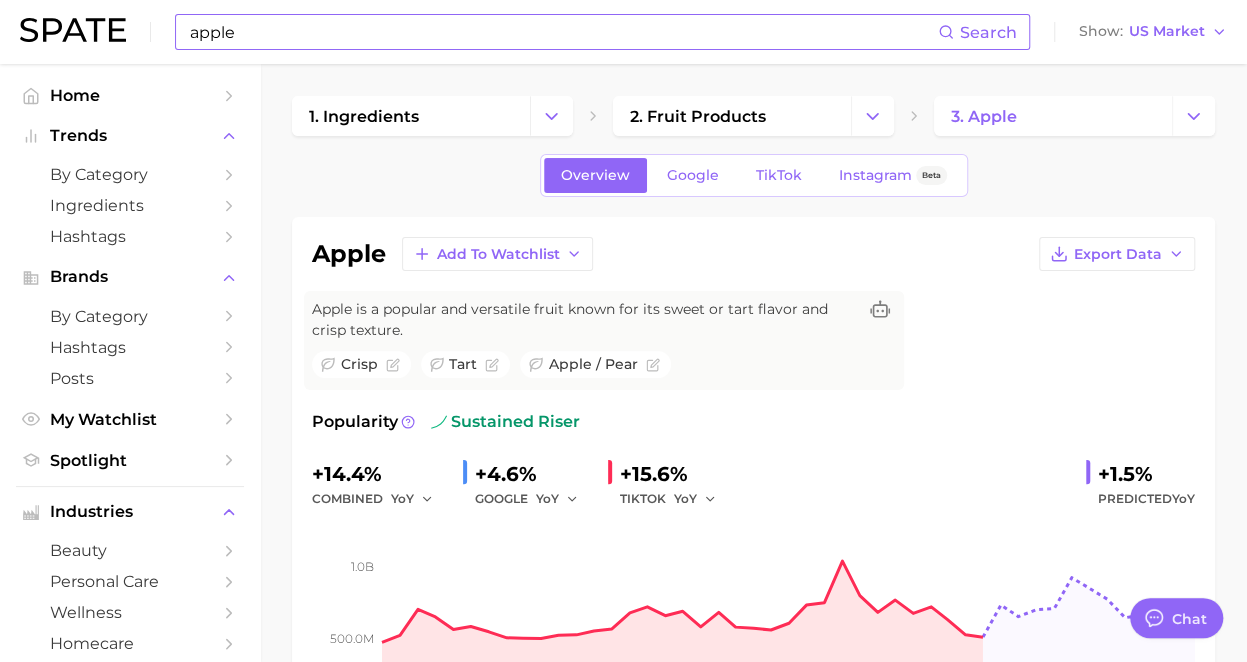 click on "apple" at bounding box center [563, 32] 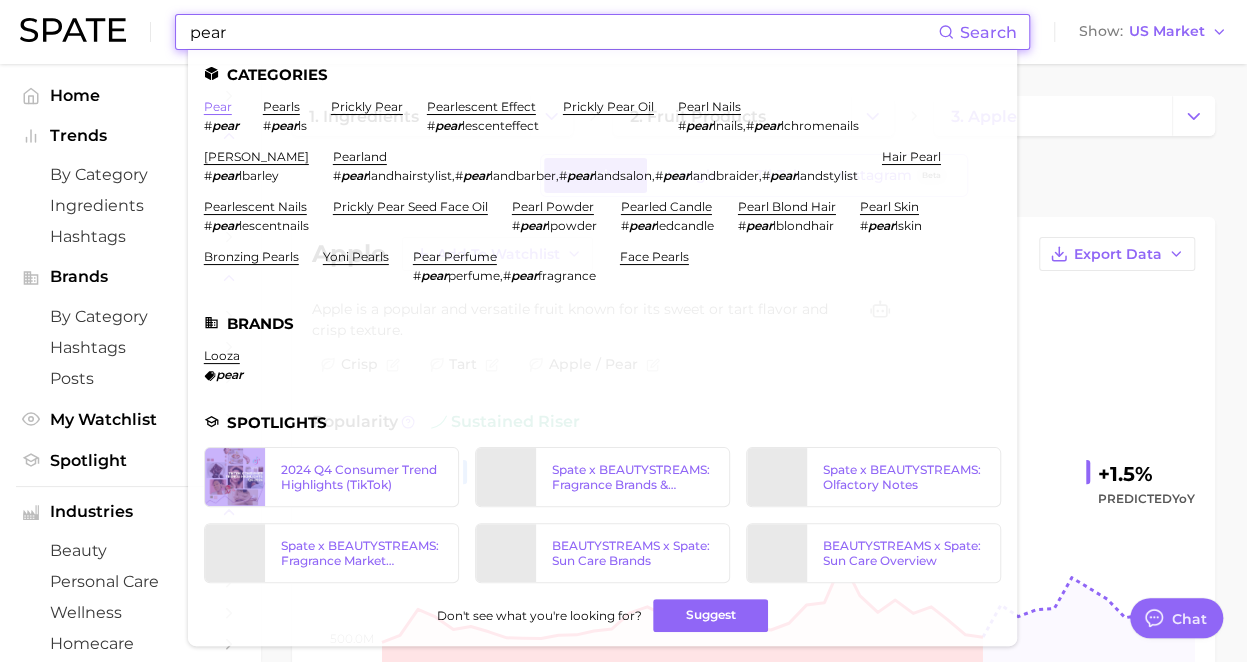 type on "pear" 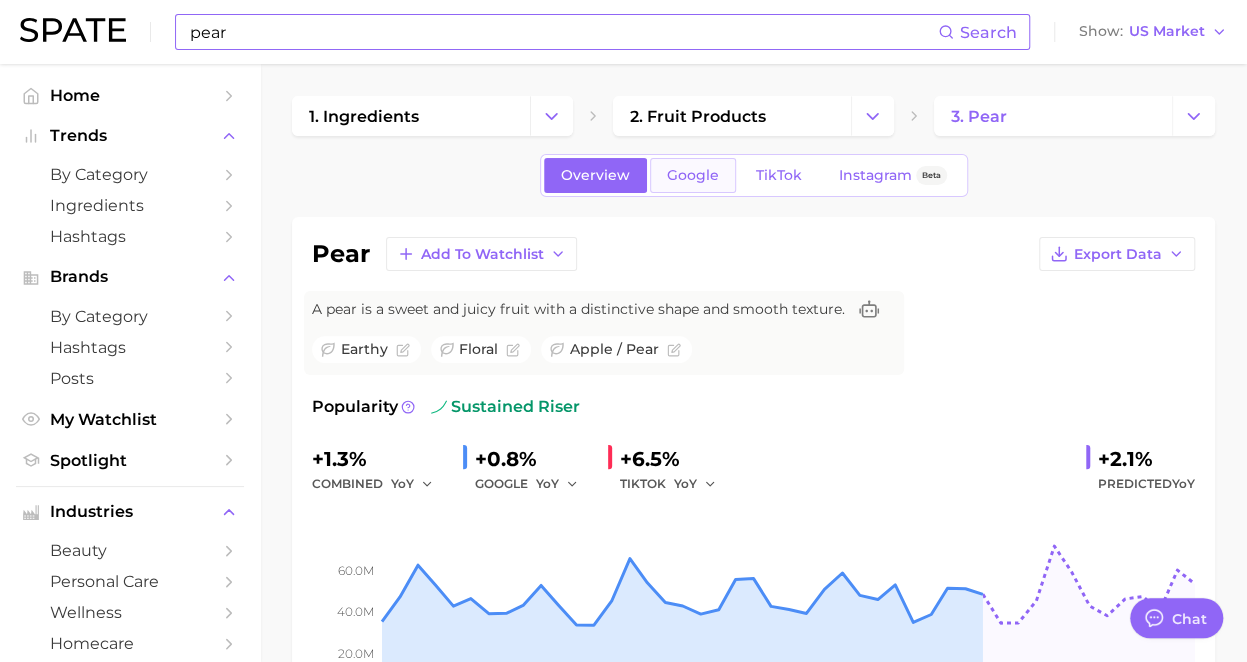 click on "Google" at bounding box center [693, 175] 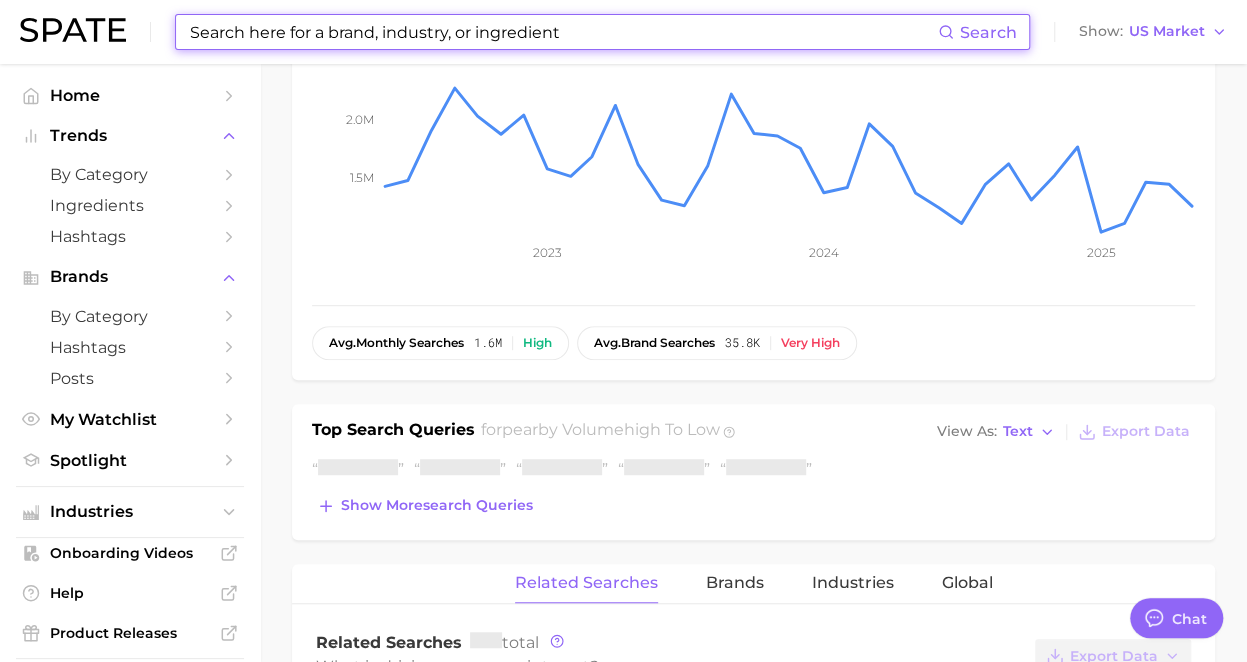 scroll, scrollTop: 824, scrollLeft: 0, axis: vertical 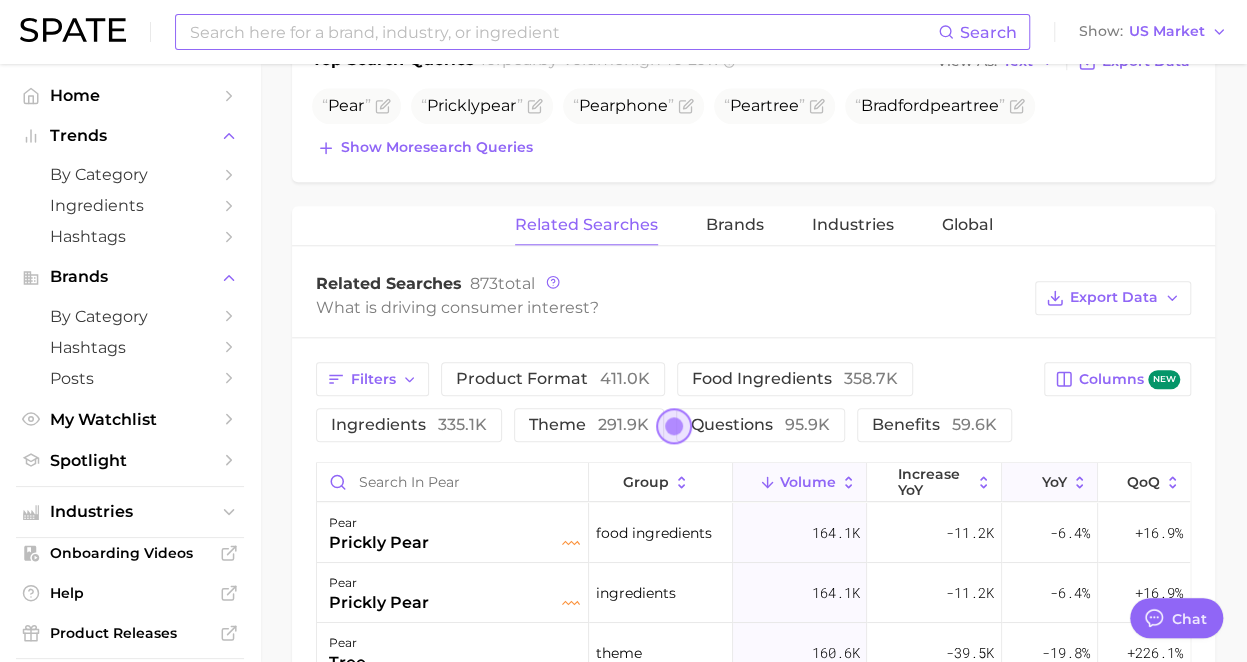 click on "YoY" at bounding box center [1054, 482] 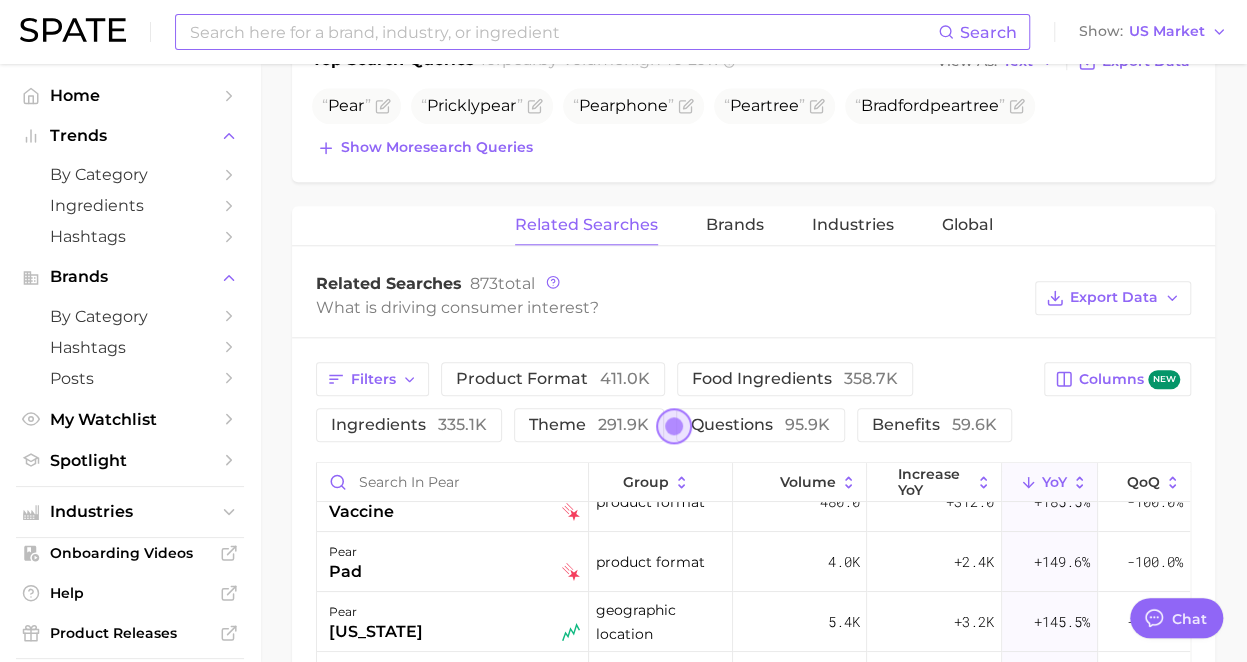 scroll, scrollTop: 210, scrollLeft: 0, axis: vertical 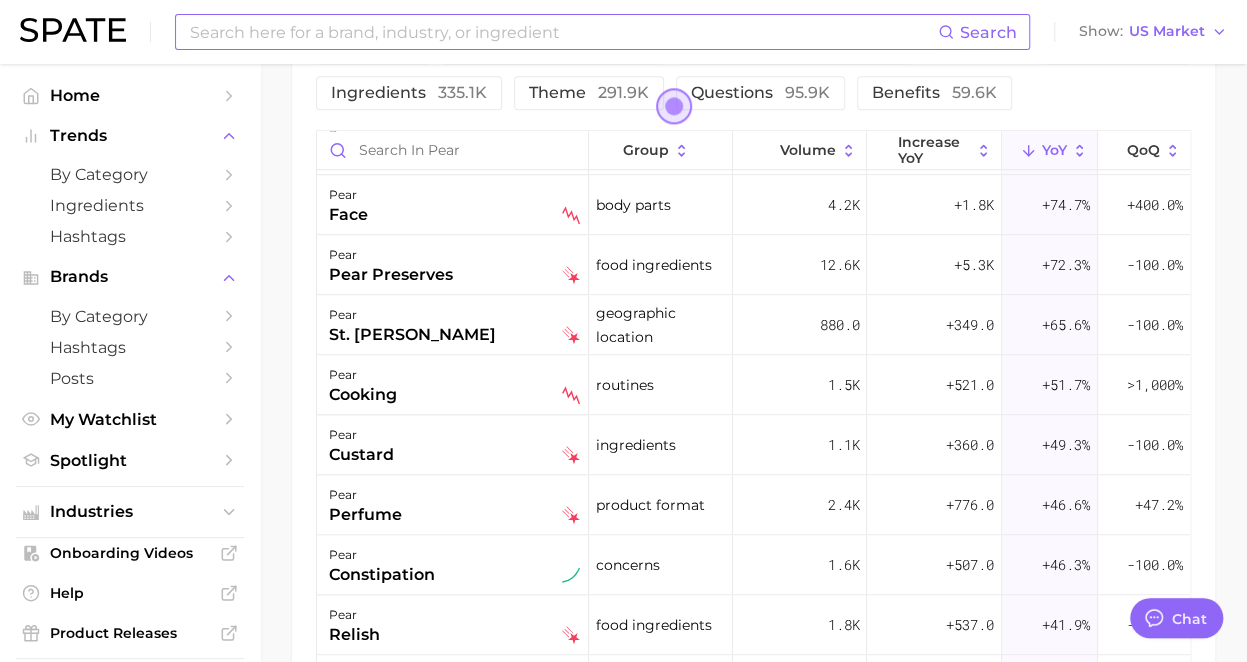 click on "Search Show US Market" at bounding box center (623, 32) 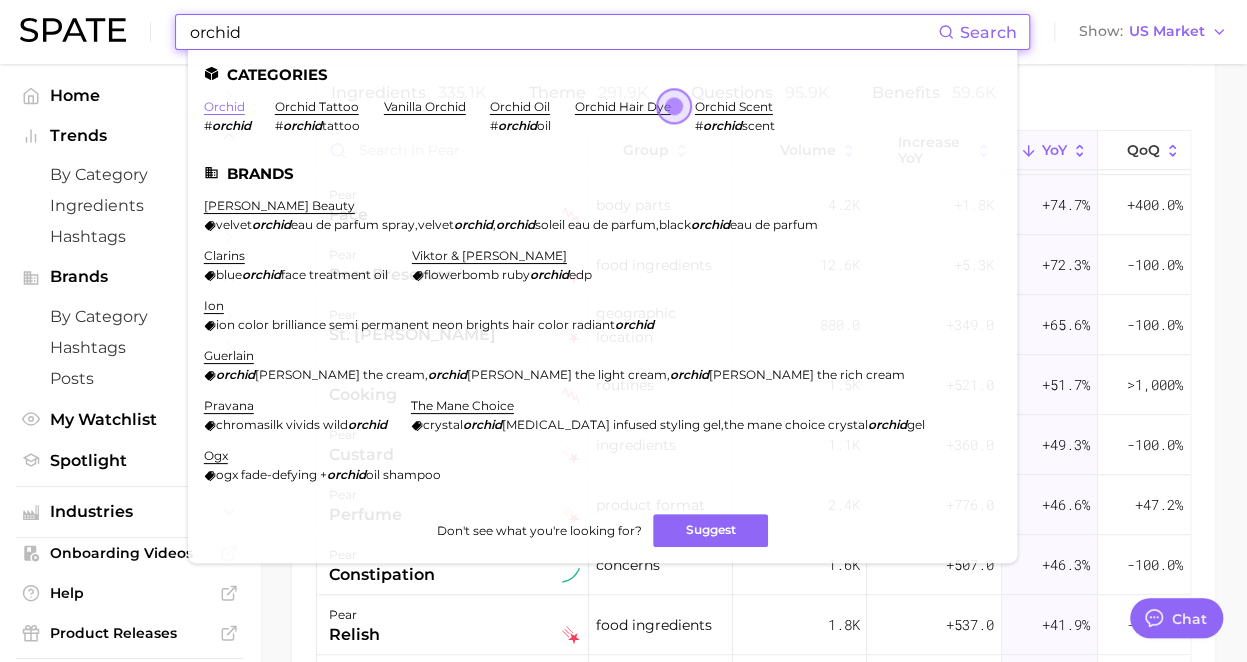 type on "orchid" 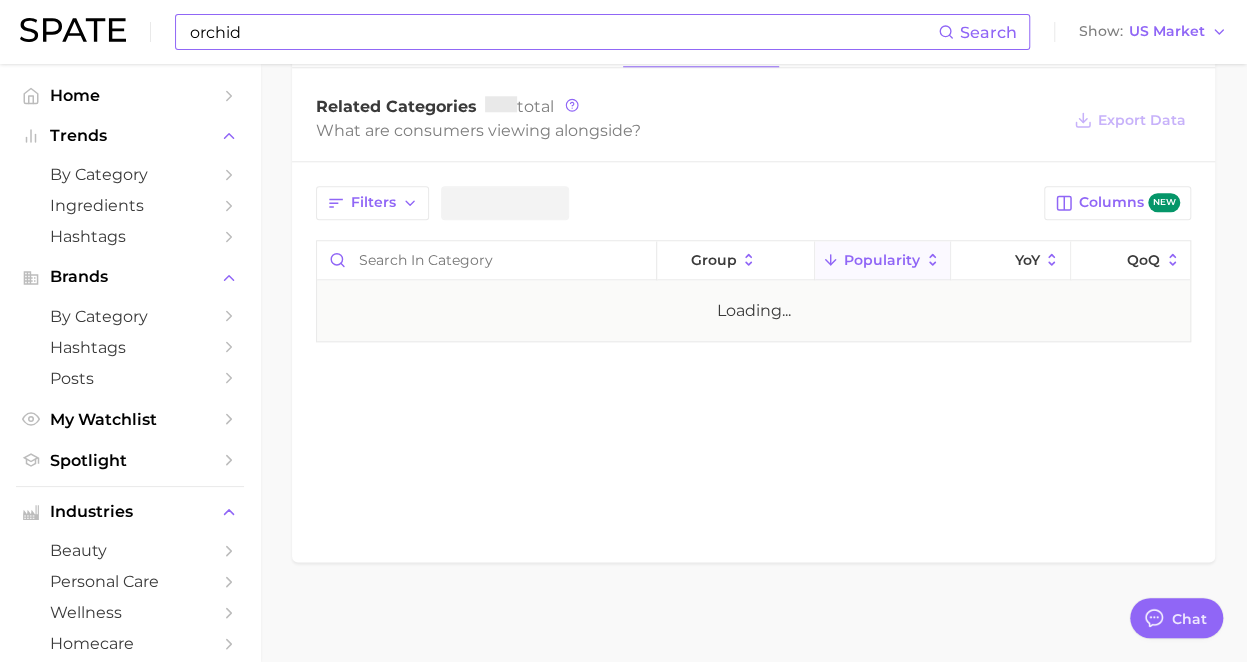 scroll, scrollTop: 0, scrollLeft: 0, axis: both 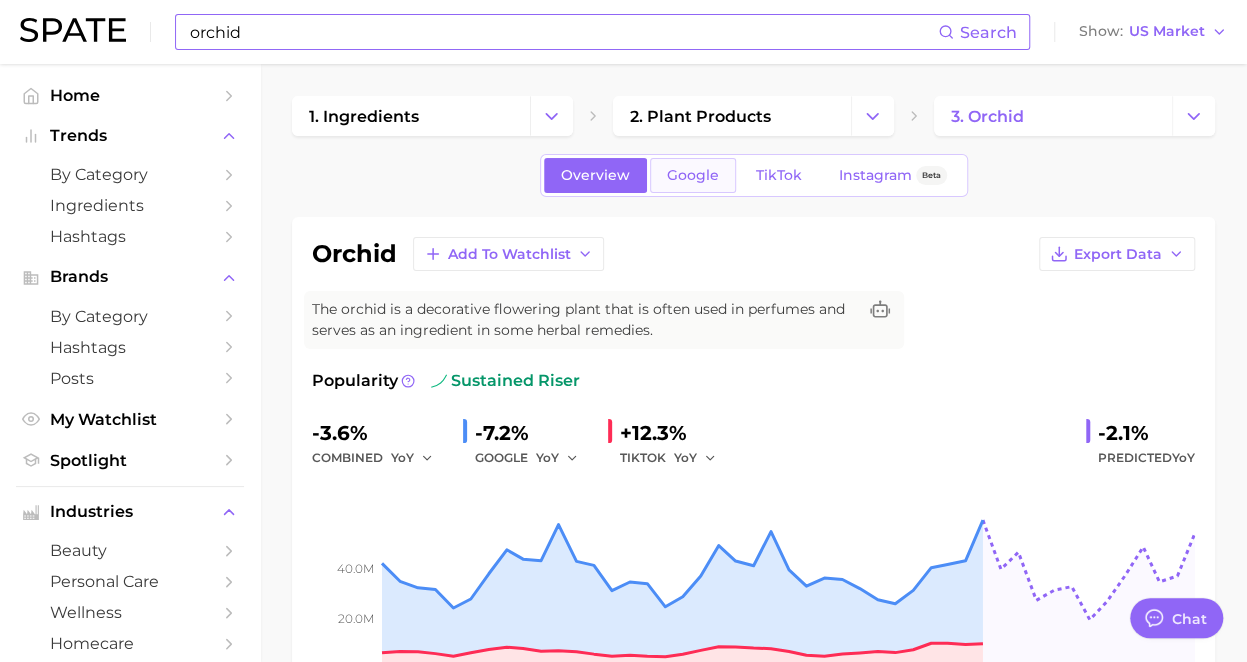 click on "Google" at bounding box center [693, 175] 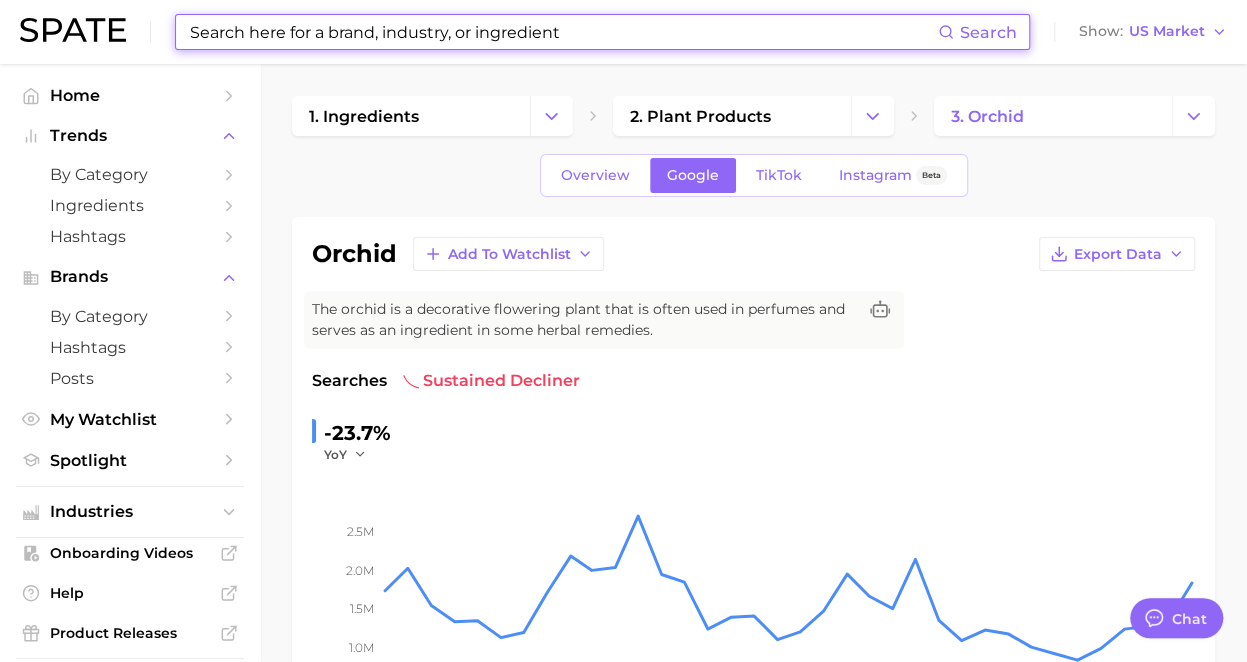 scroll, scrollTop: 596, scrollLeft: 0, axis: vertical 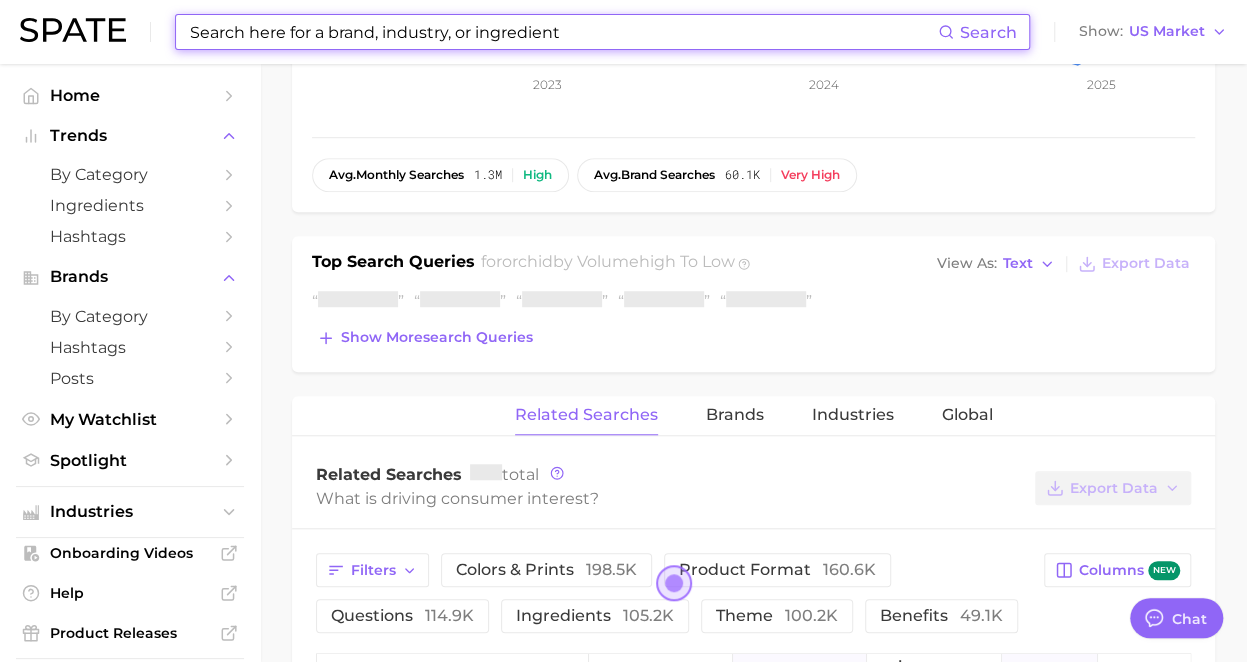click on "YoY" at bounding box center [1054, 673] 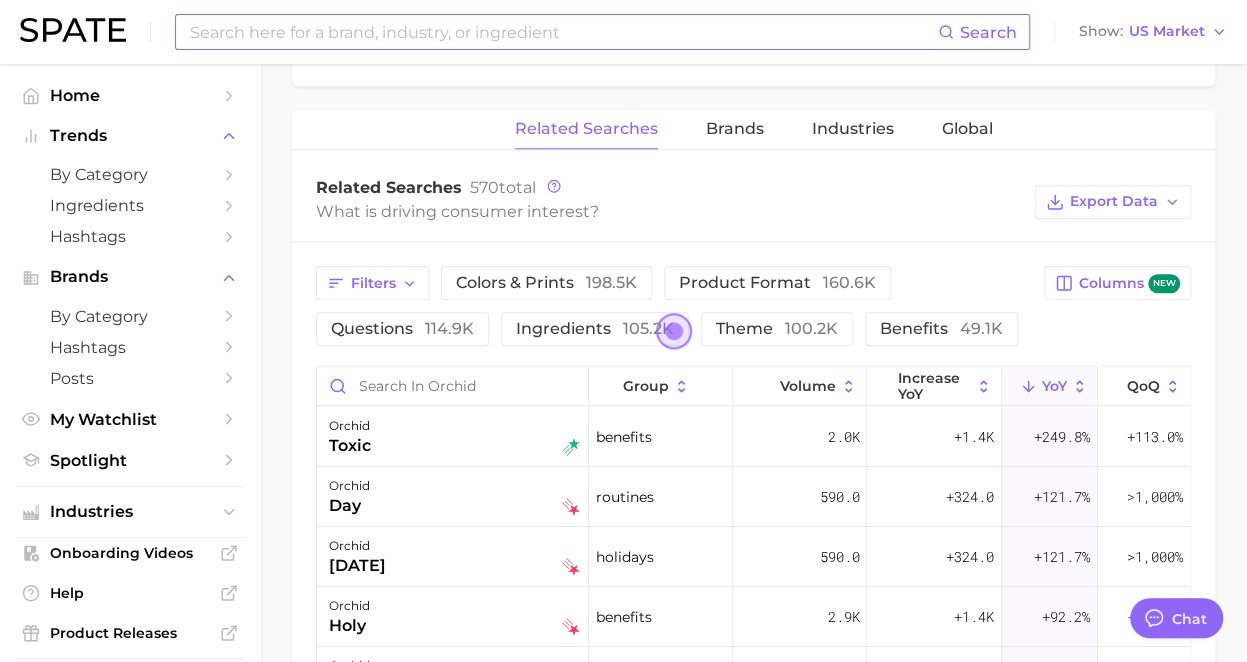 scroll, scrollTop: 1092, scrollLeft: 0, axis: vertical 